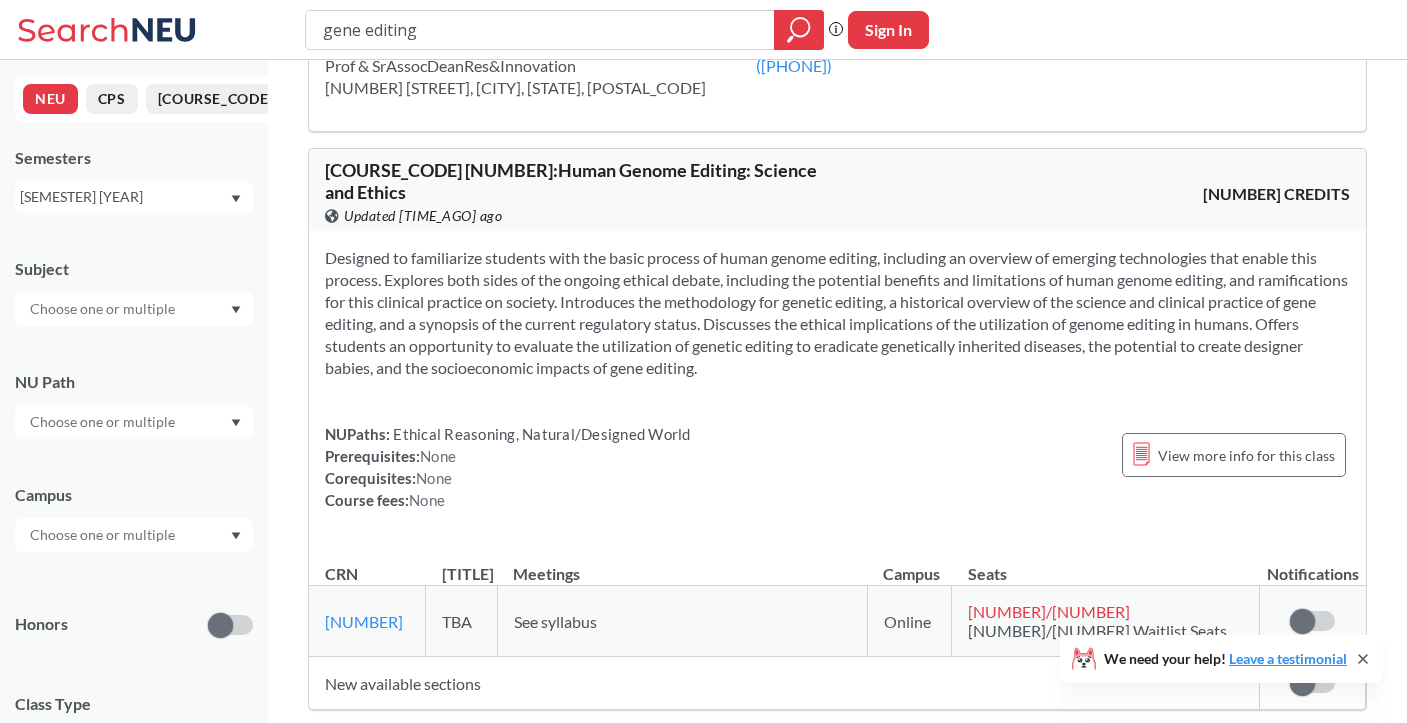 scroll, scrollTop: 1559, scrollLeft: 0, axis: vertical 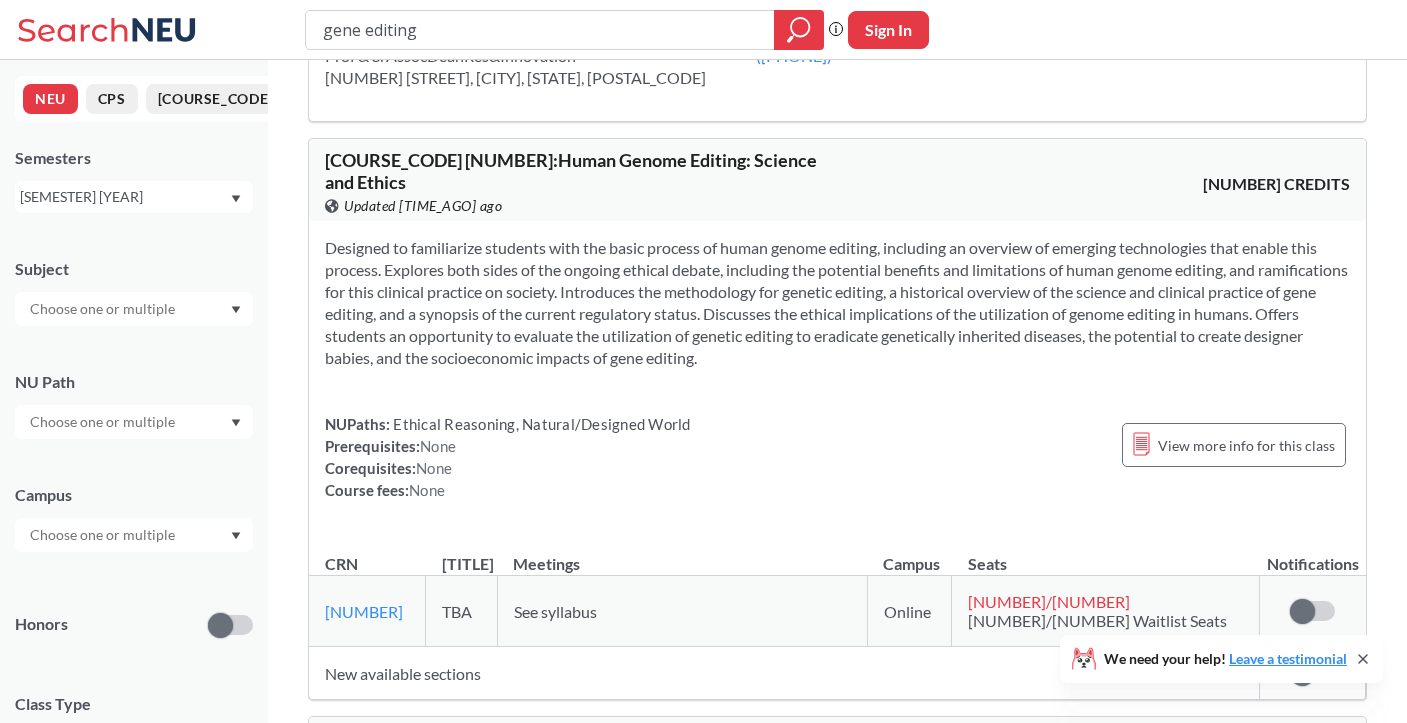click on "[COURSE_CODE] : Human Genome Editing: Science and Ethics" at bounding box center [571, 171] 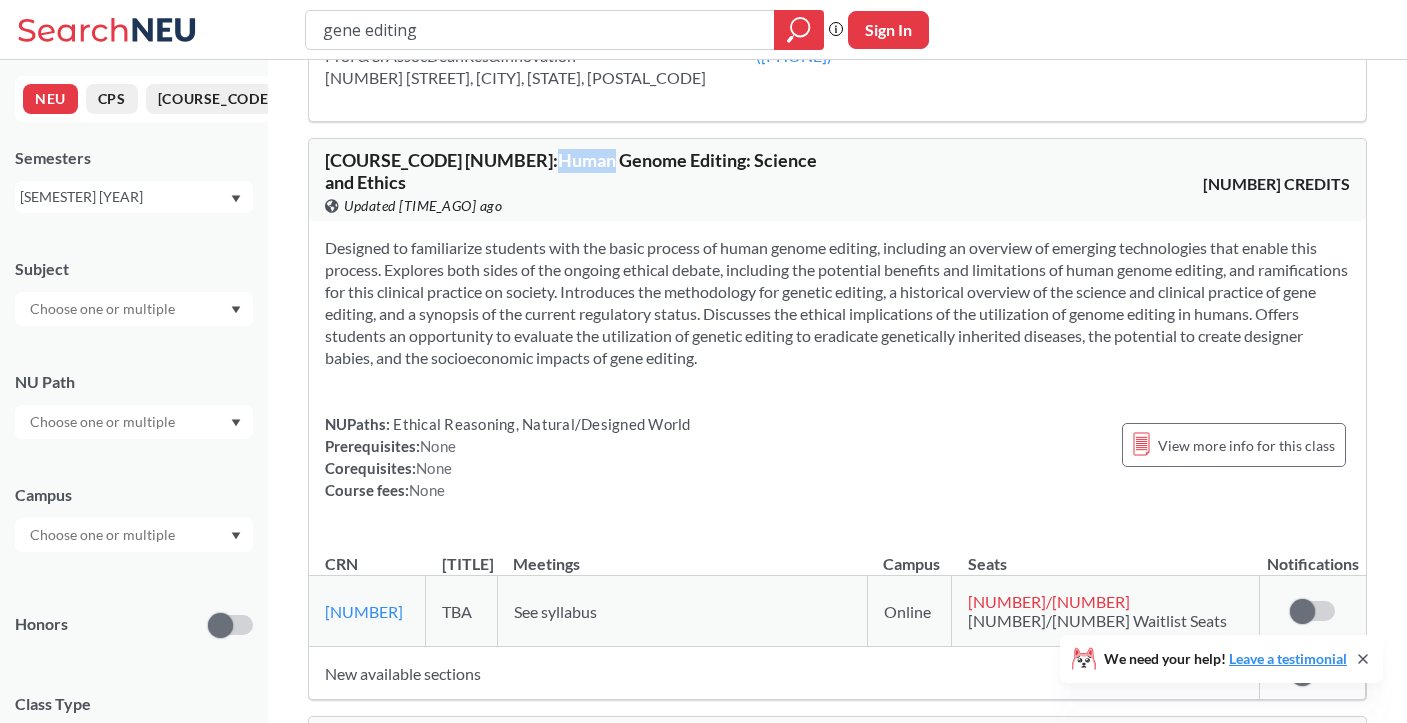 click on "[COURSE_CODE] : Human Genome Editing: Science and Ethics" at bounding box center (571, 171) 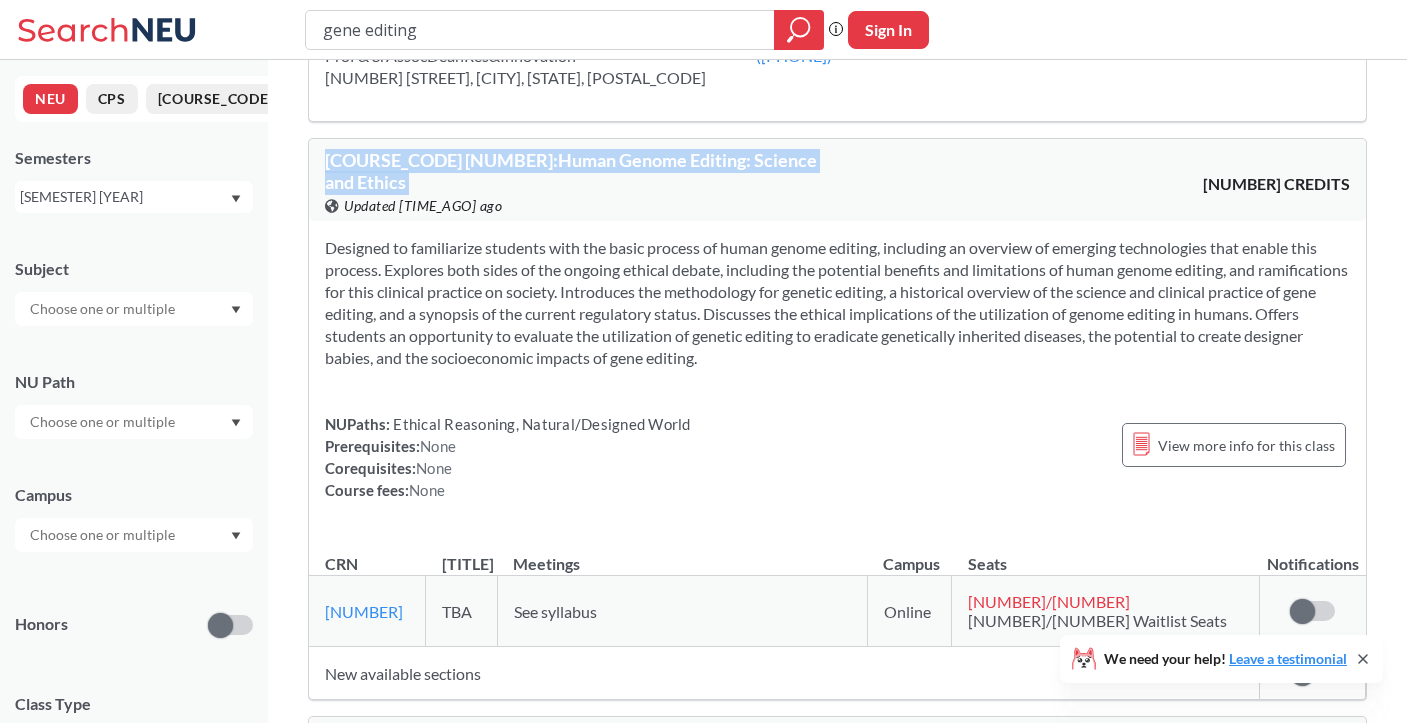 click on "[COURSE_CODE] : Human Genome Editing: Science and Ethics" at bounding box center [571, 171] 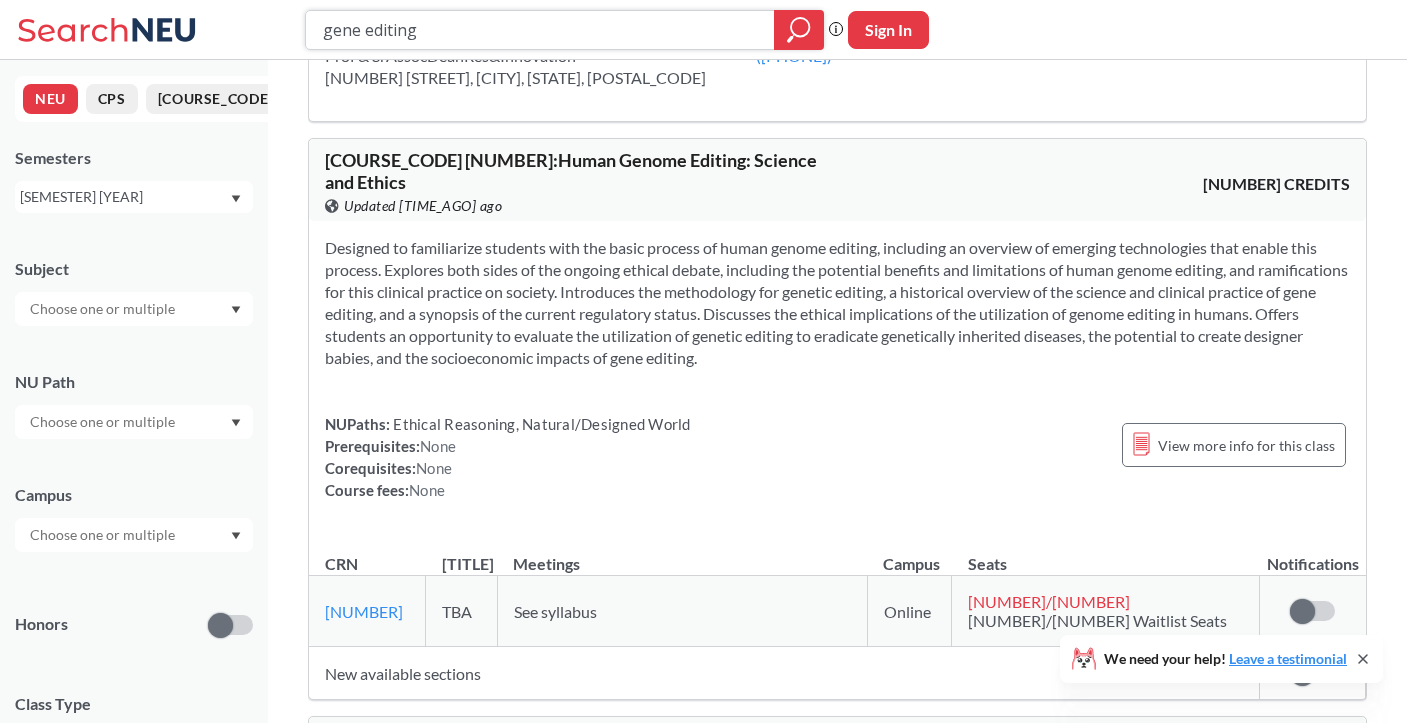 click on "gene editing" at bounding box center [540, 30] 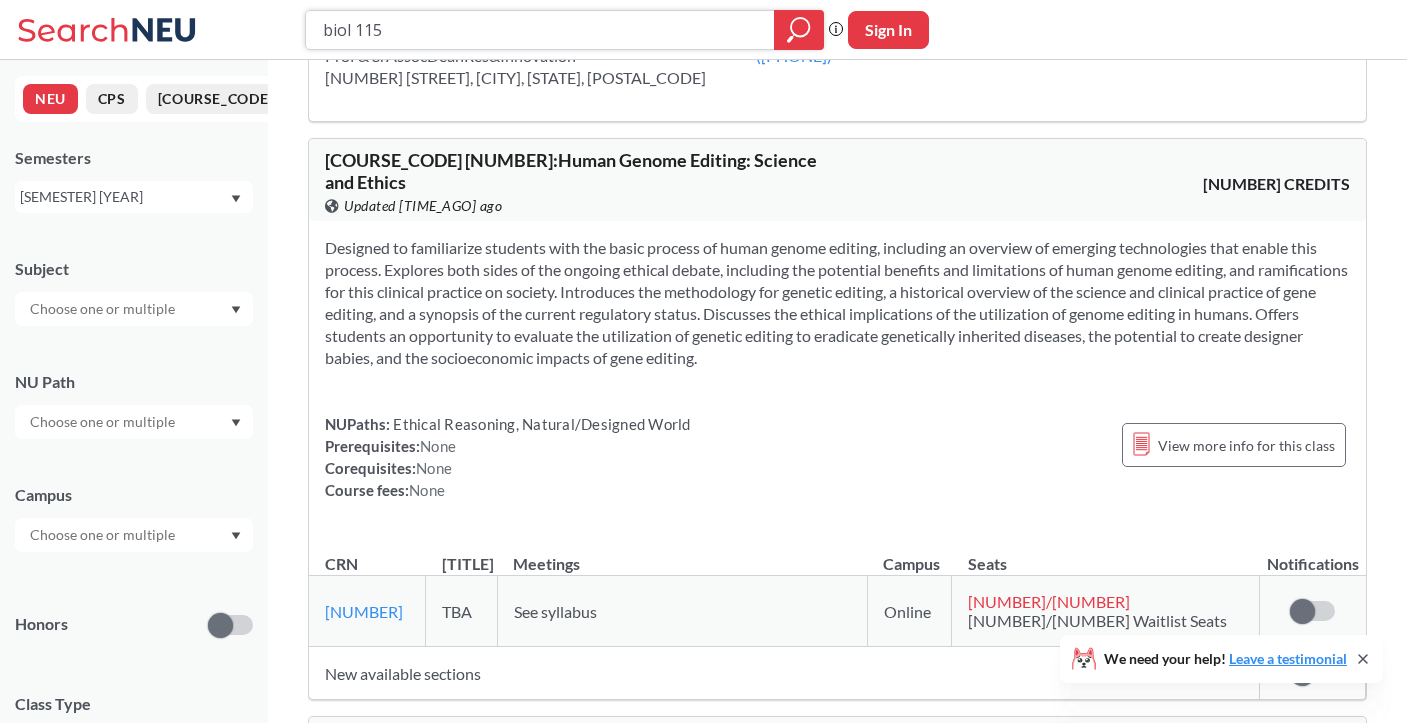 type on "[COURSE_CODE]" 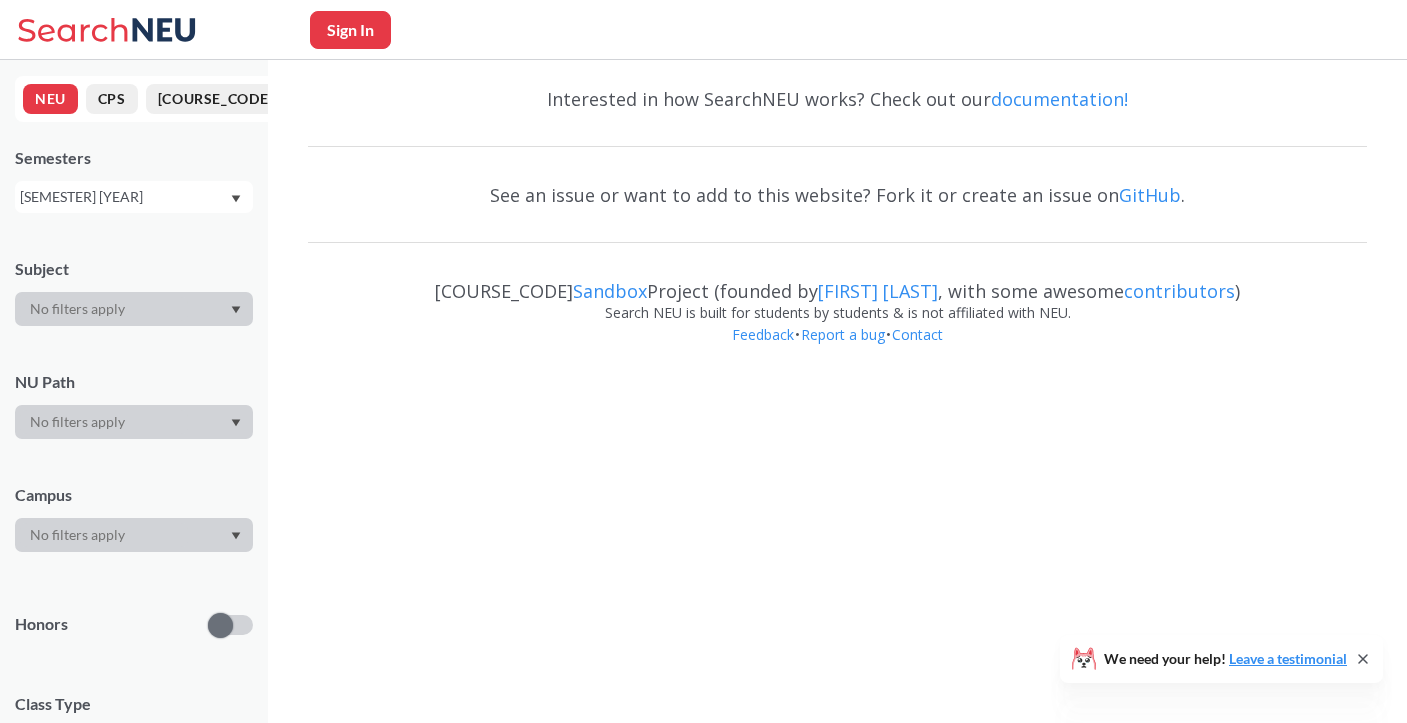 scroll, scrollTop: 0, scrollLeft: 0, axis: both 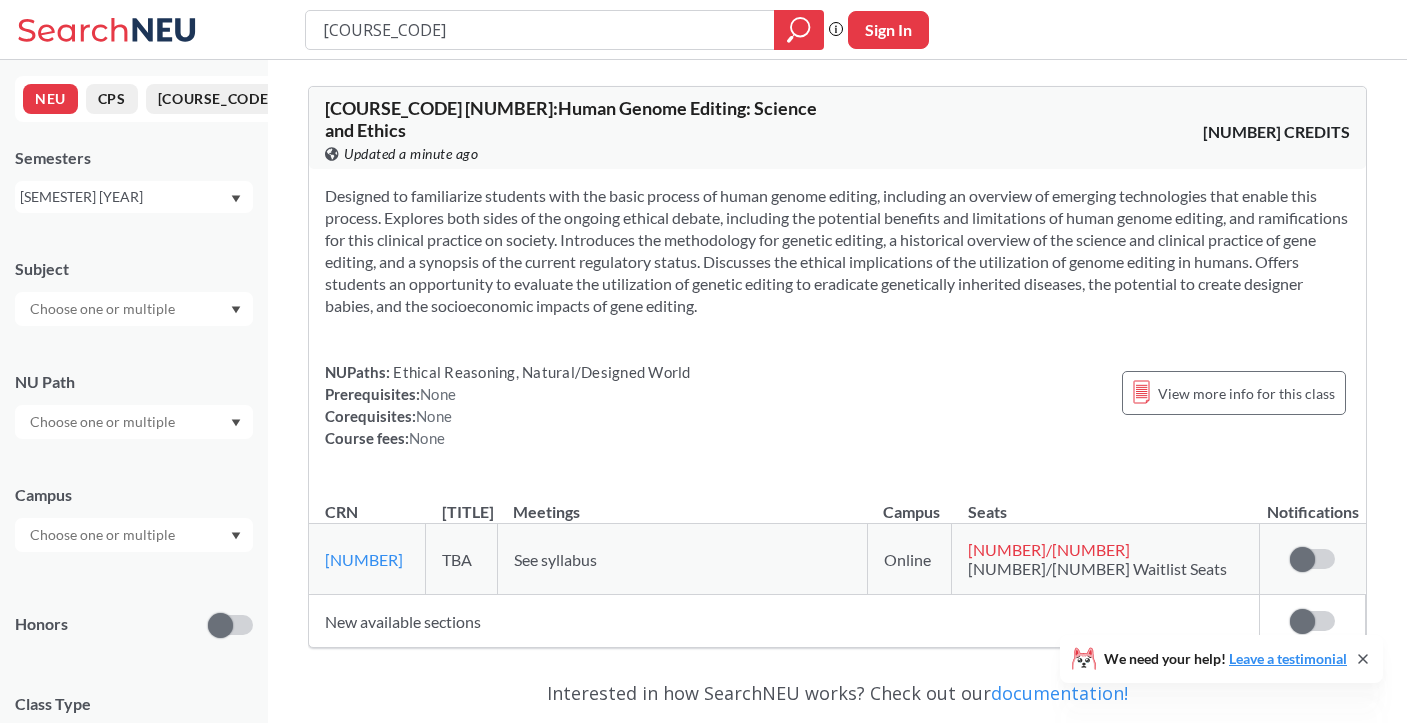 click on "[COURSE_CODE]" at bounding box center [540, 30] 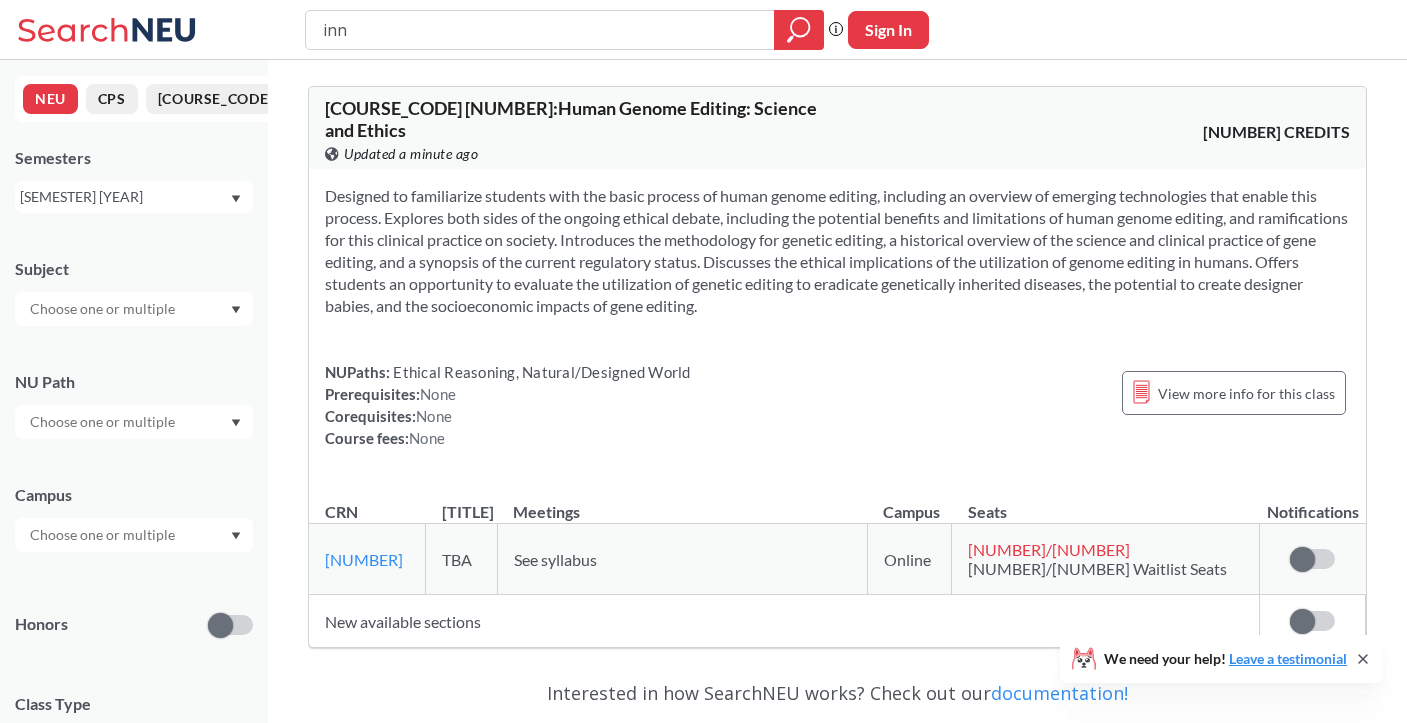 type on "inno" 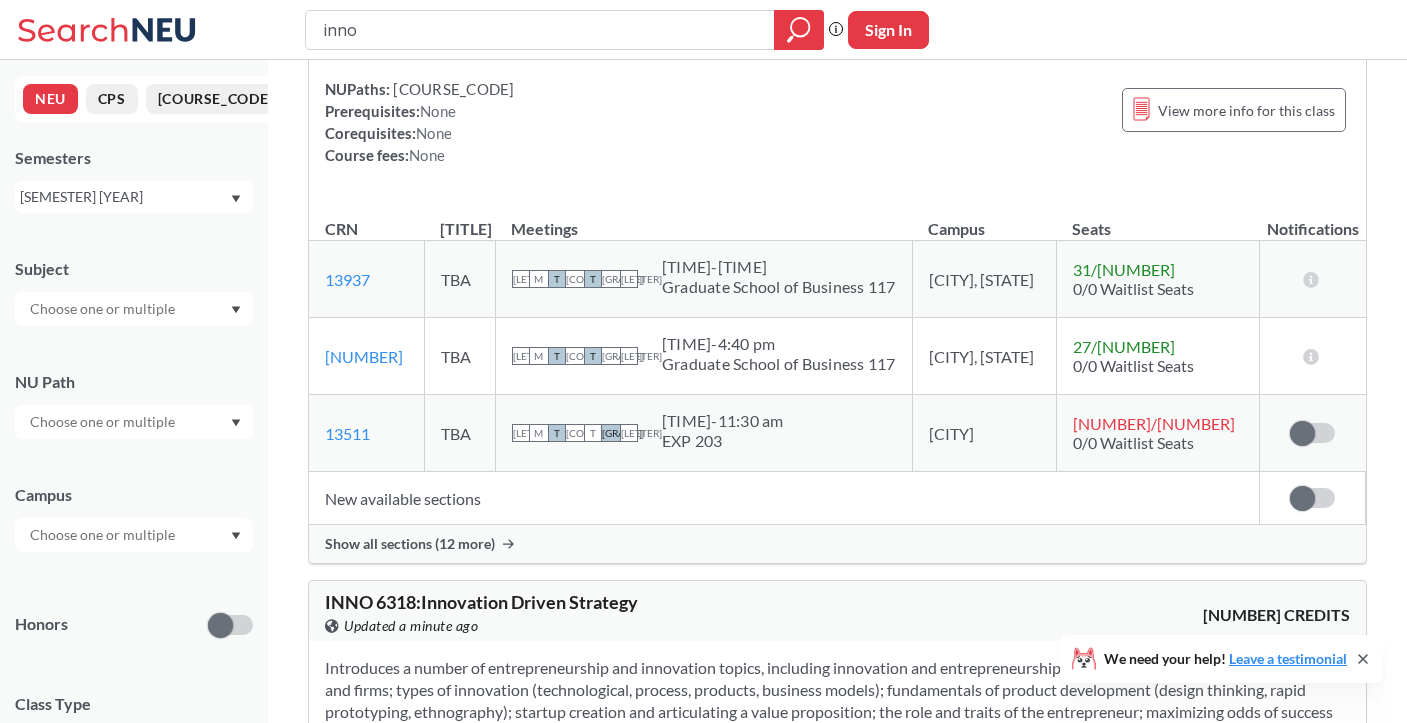 scroll, scrollTop: 219, scrollLeft: 0, axis: vertical 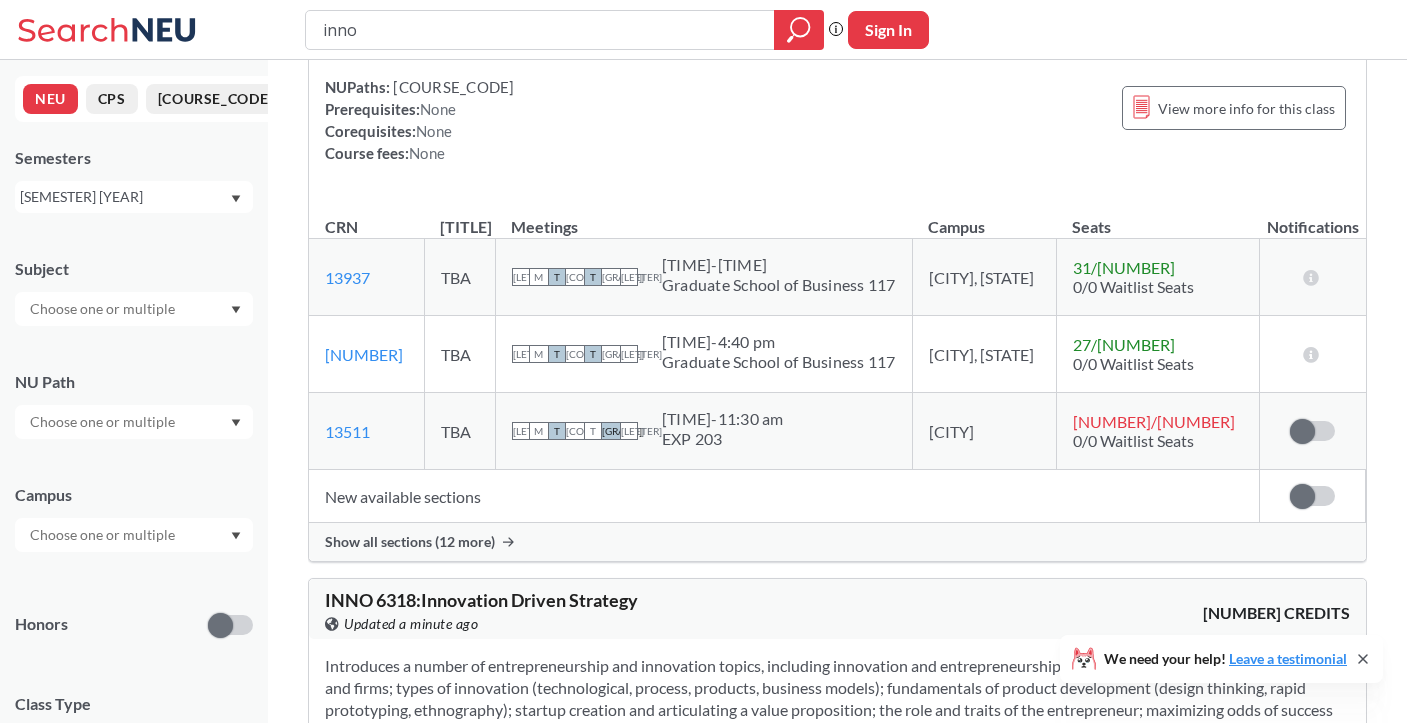 click on "Show all sections (12 more)" at bounding box center [410, 542] 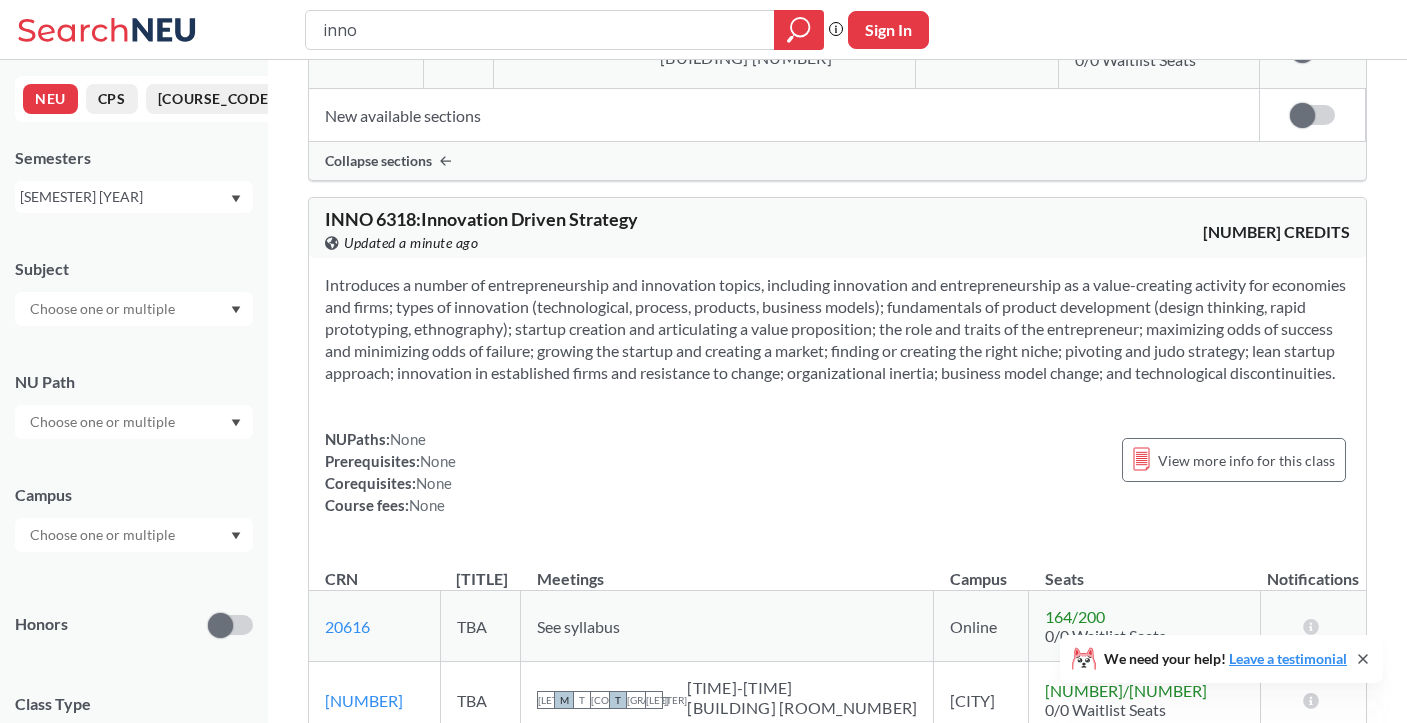 scroll, scrollTop: 1588, scrollLeft: 0, axis: vertical 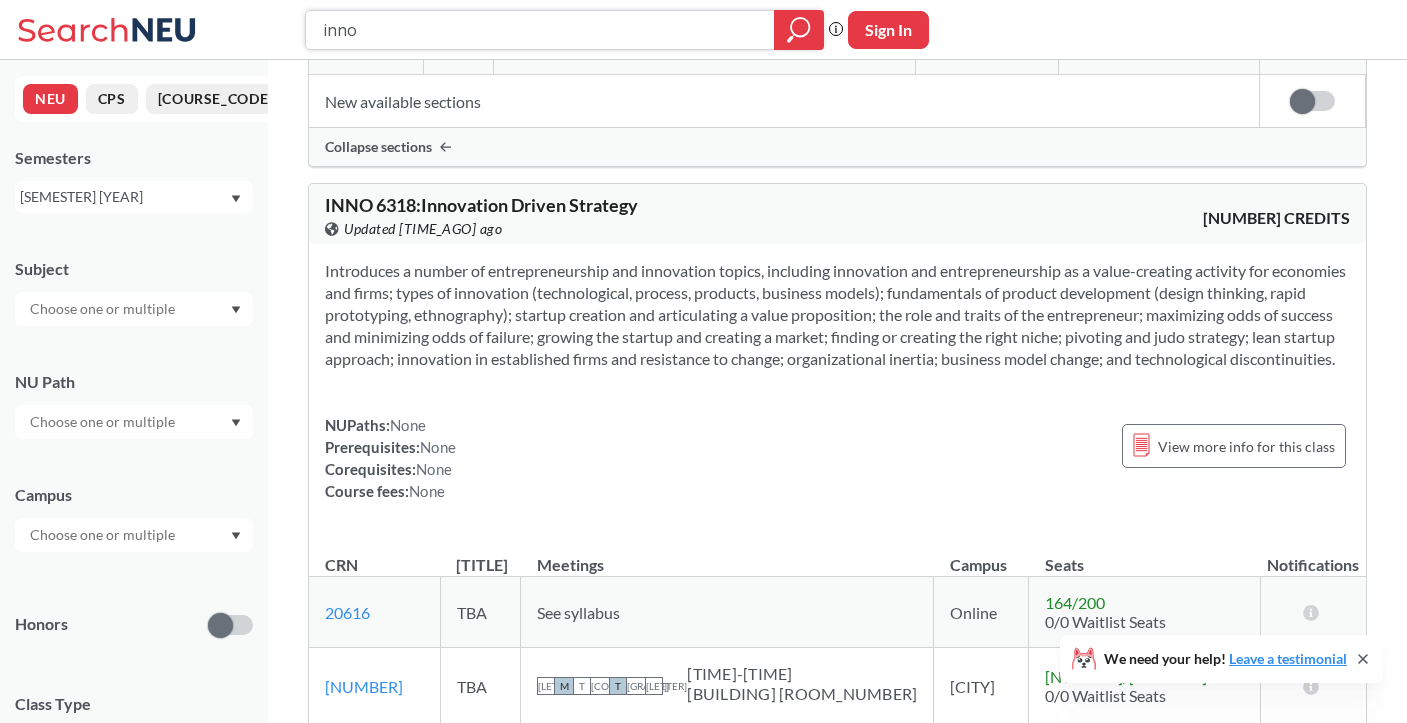 click on "inno" at bounding box center (540, 30) 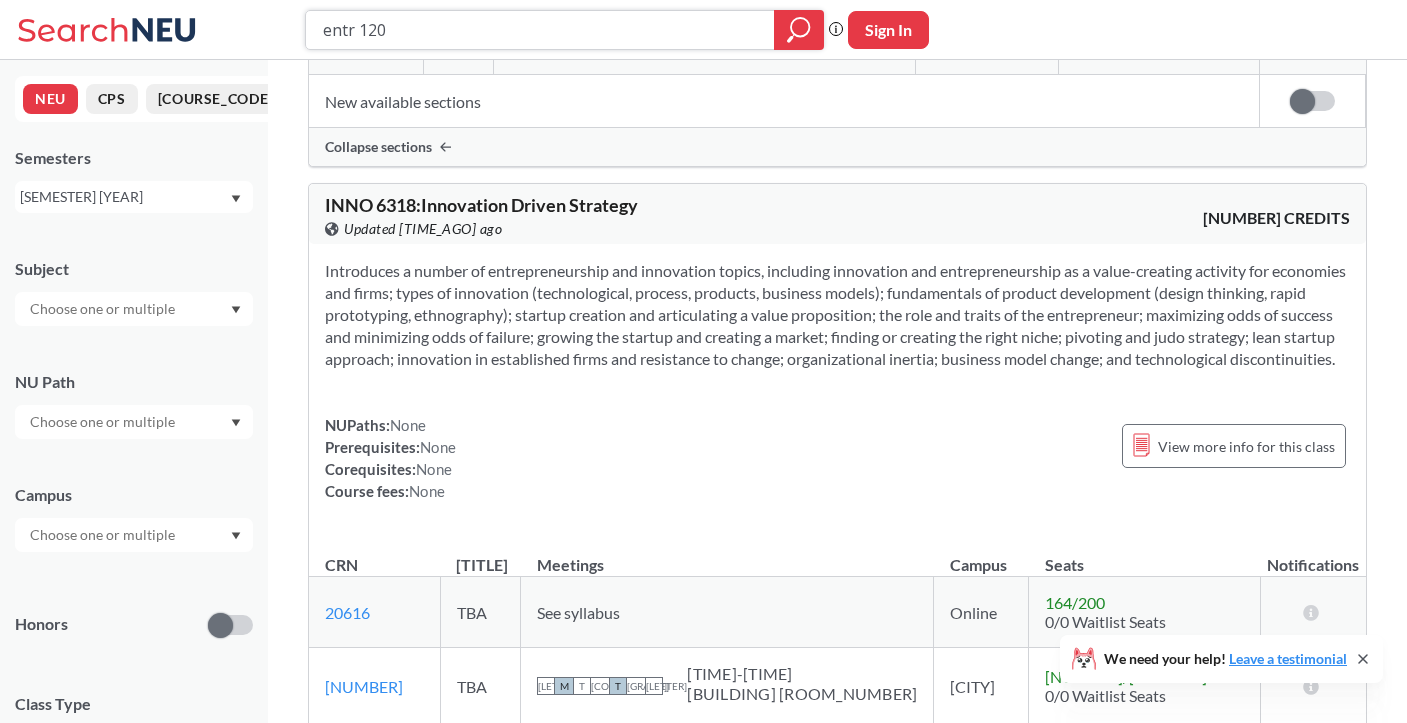 type on "entr [NUMBER]" 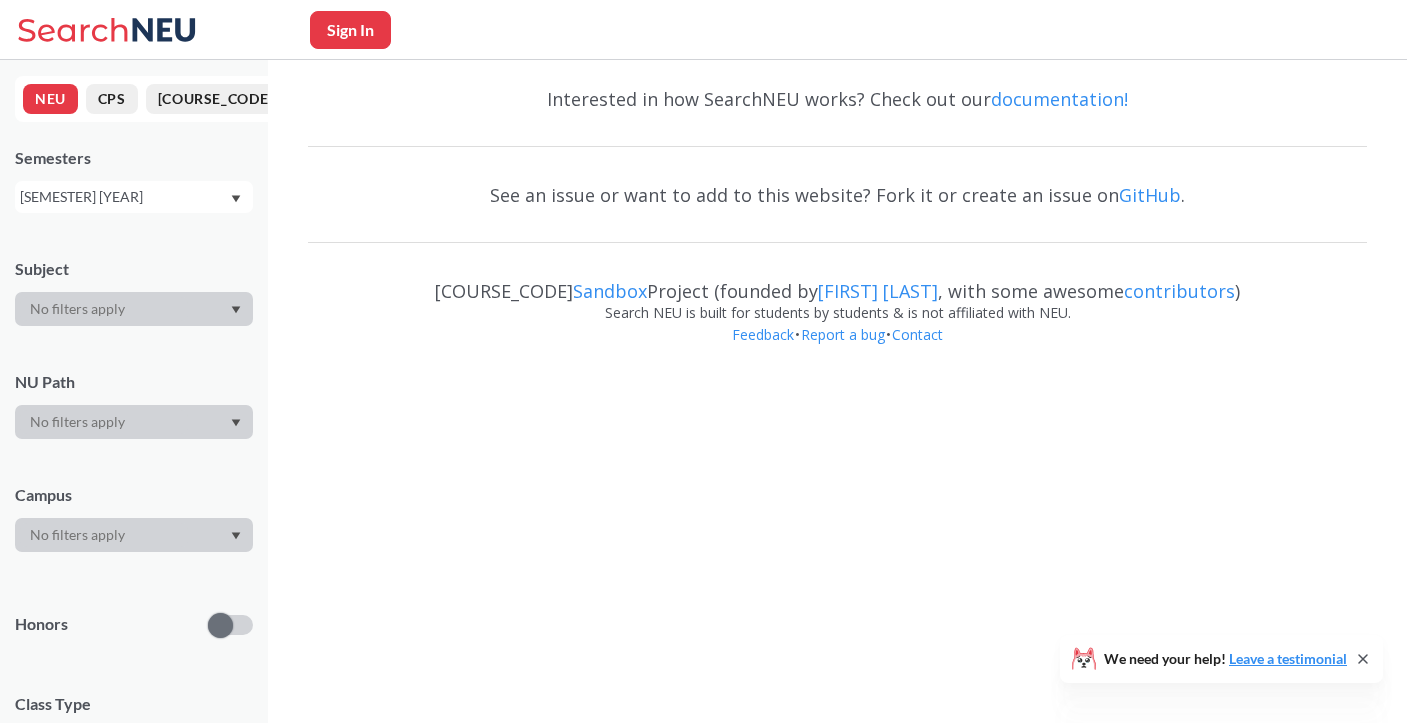 scroll, scrollTop: 0, scrollLeft: 0, axis: both 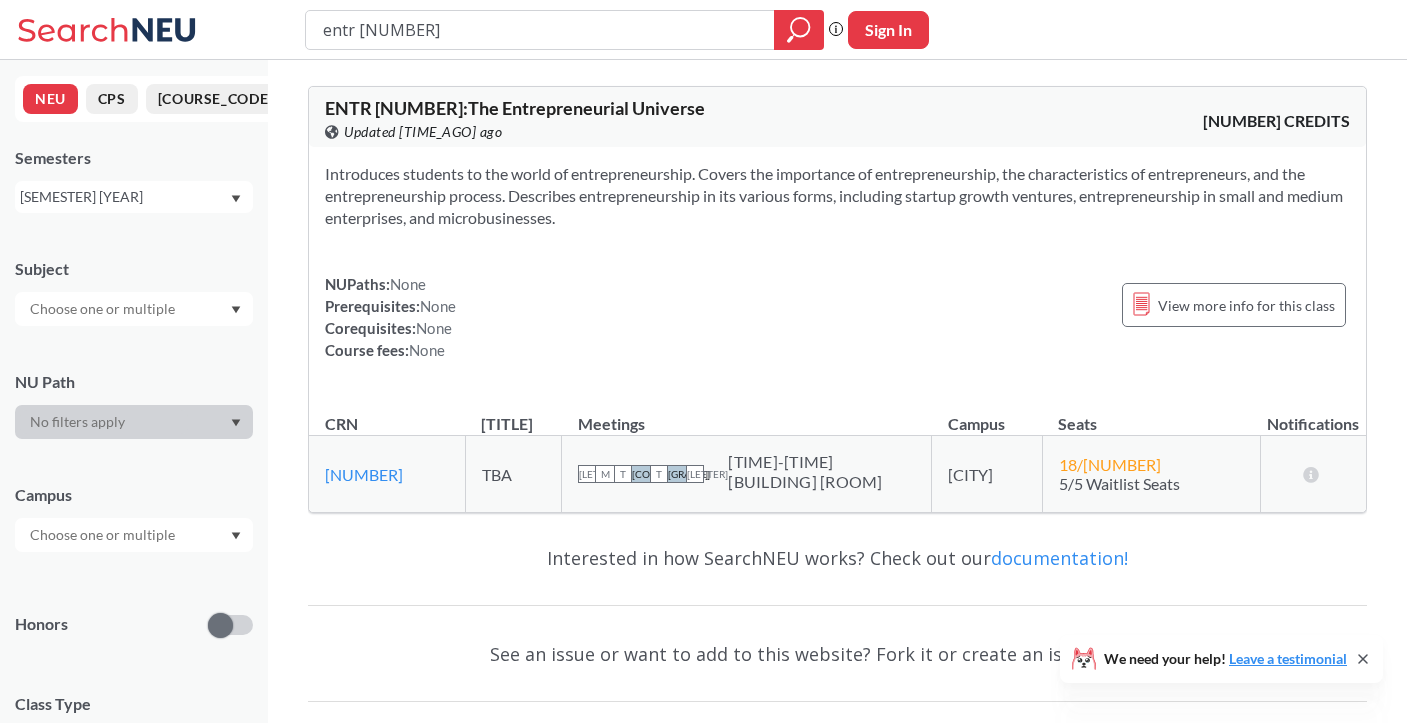 click at bounding box center (104, 535) 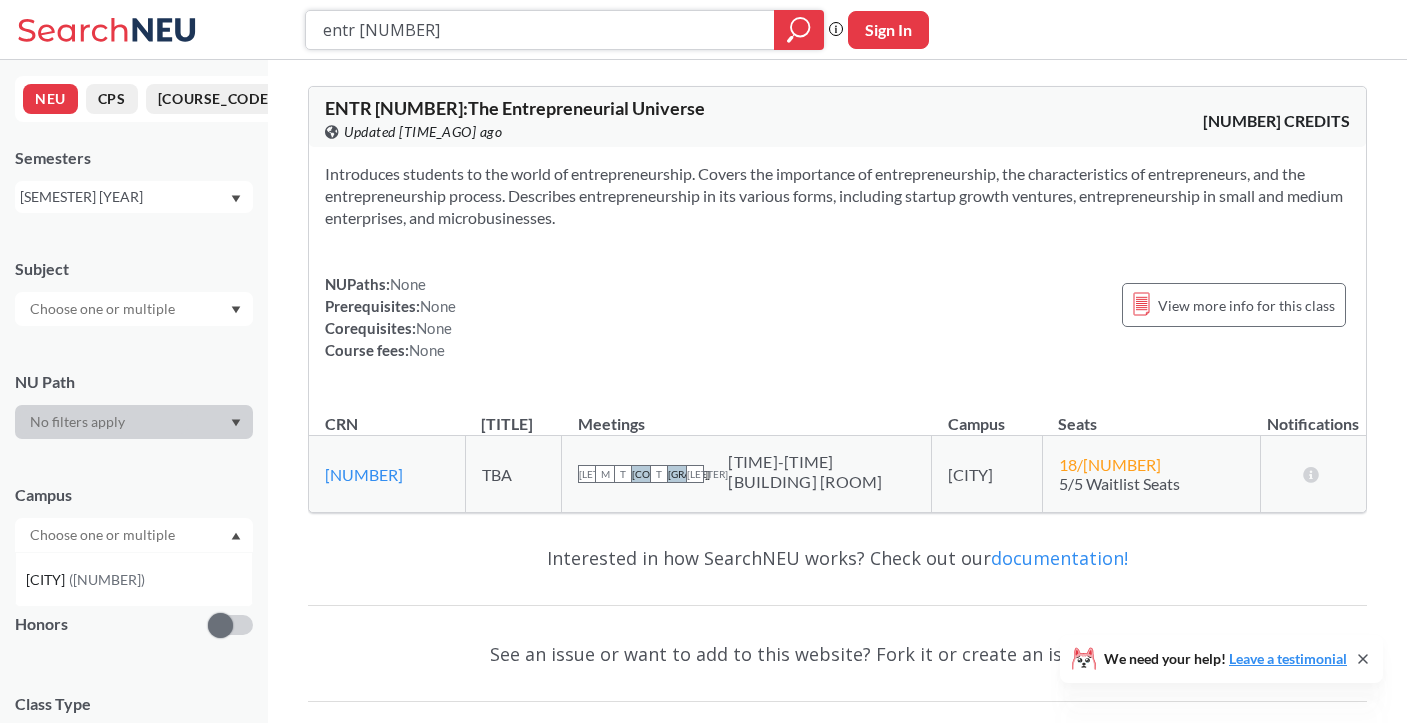 click on "entr [NUMBER]" at bounding box center (540, 30) 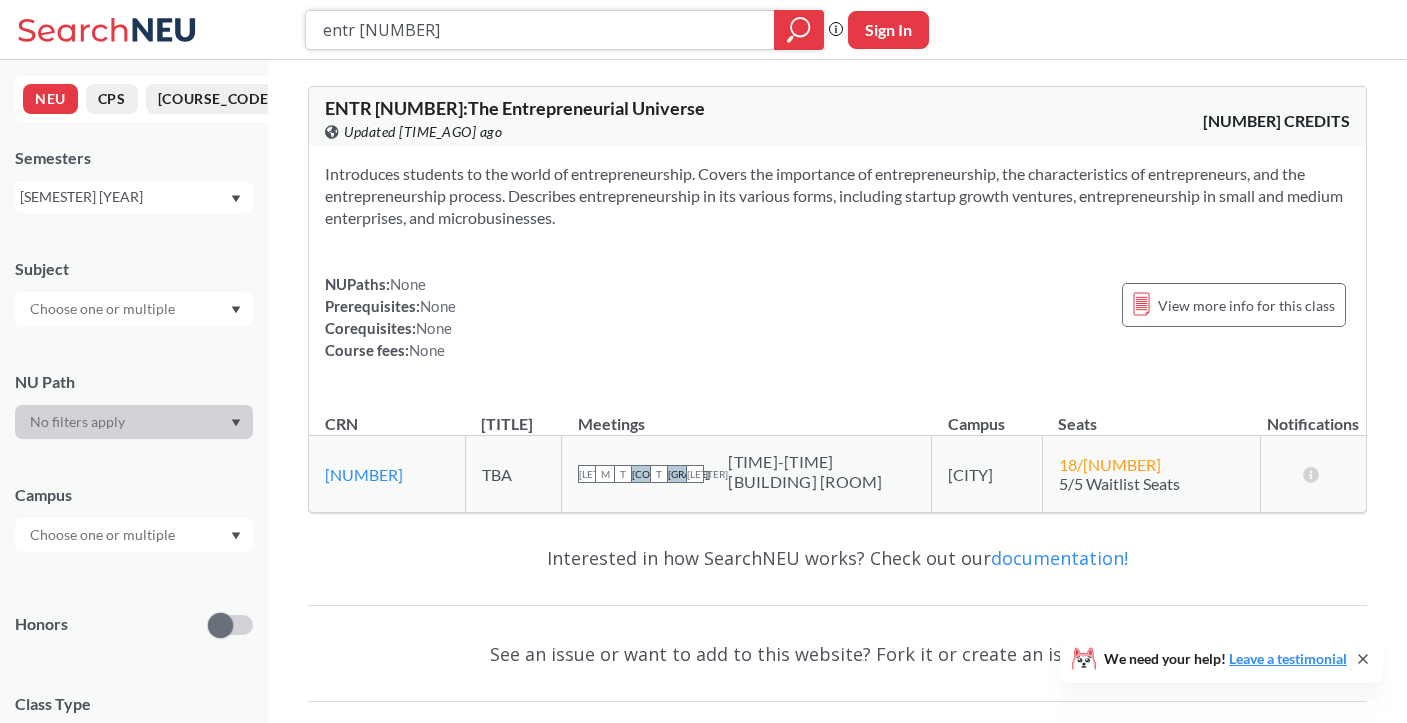 click on "entr [NUMBER]" at bounding box center (540, 30) 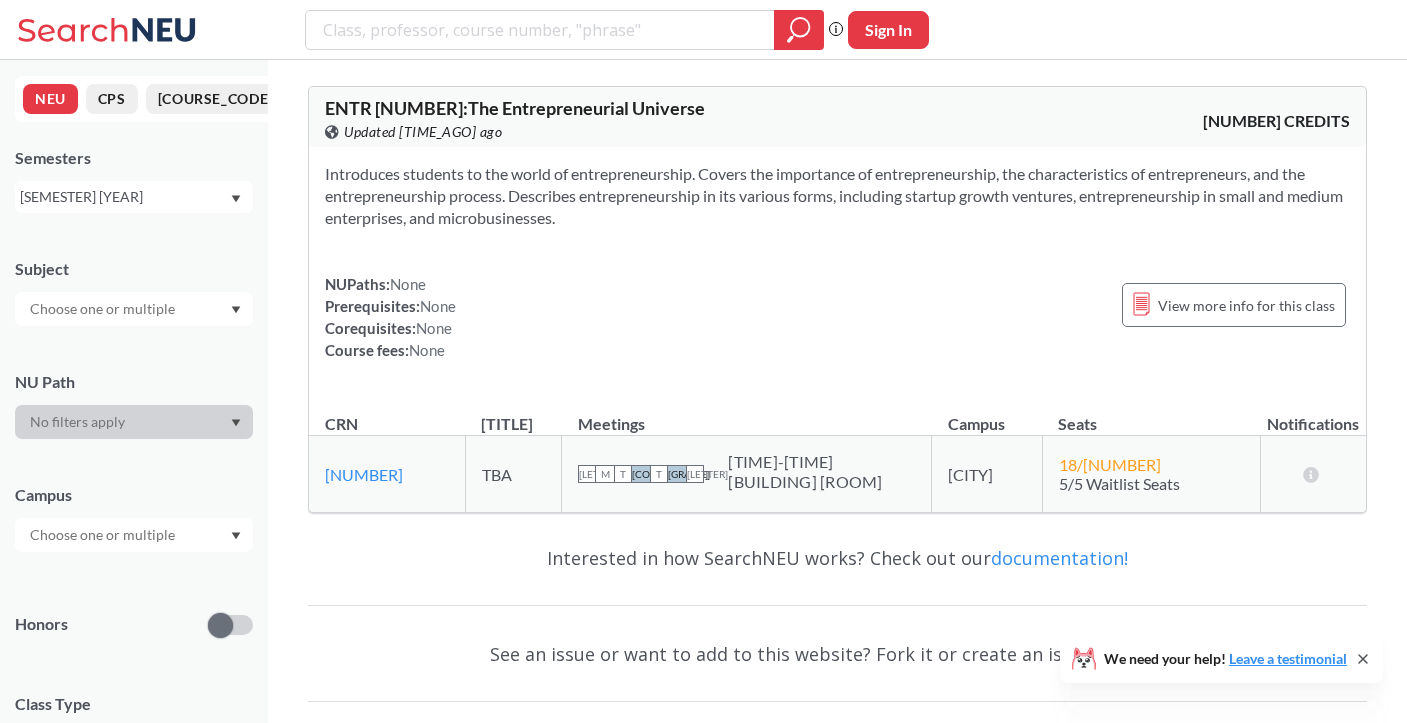 click at bounding box center (104, 309) 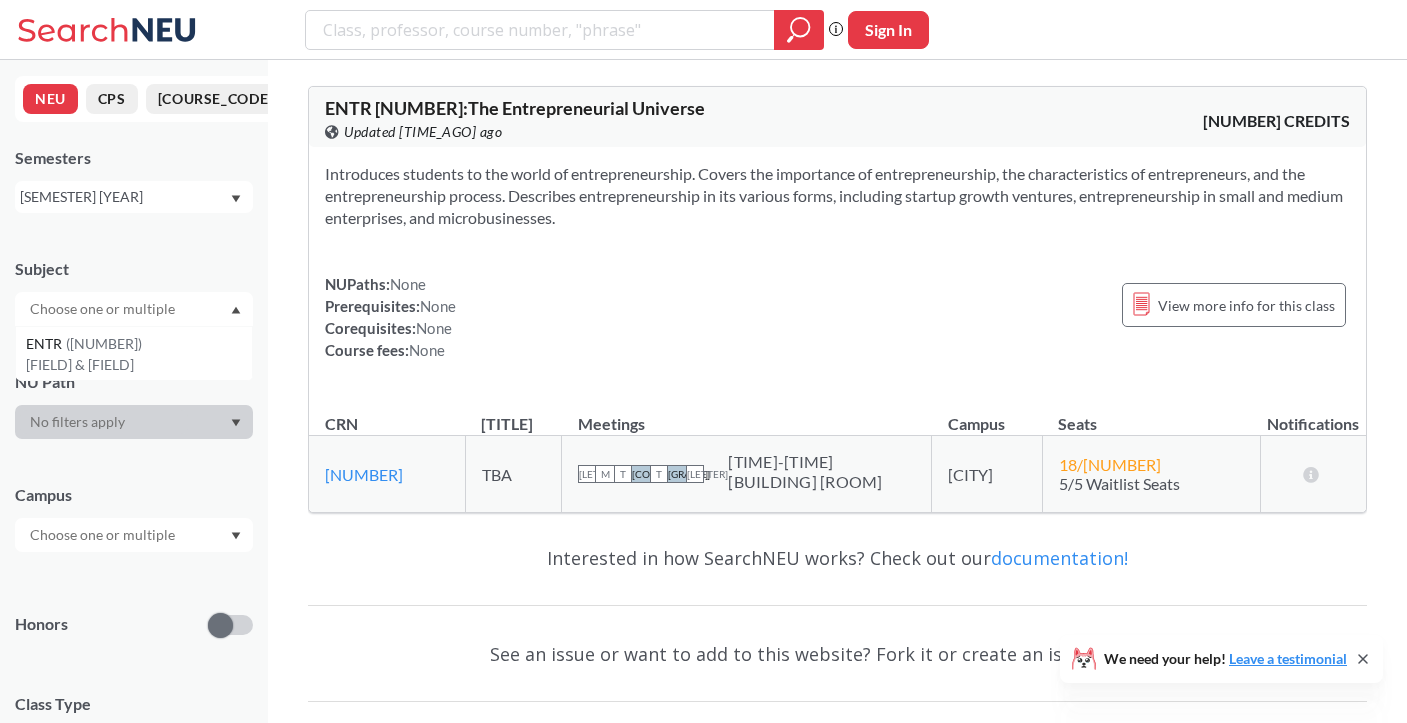 click on "Subject ENTR ( 1 ) Entrepreneurship & Innovation" at bounding box center (134, 282) 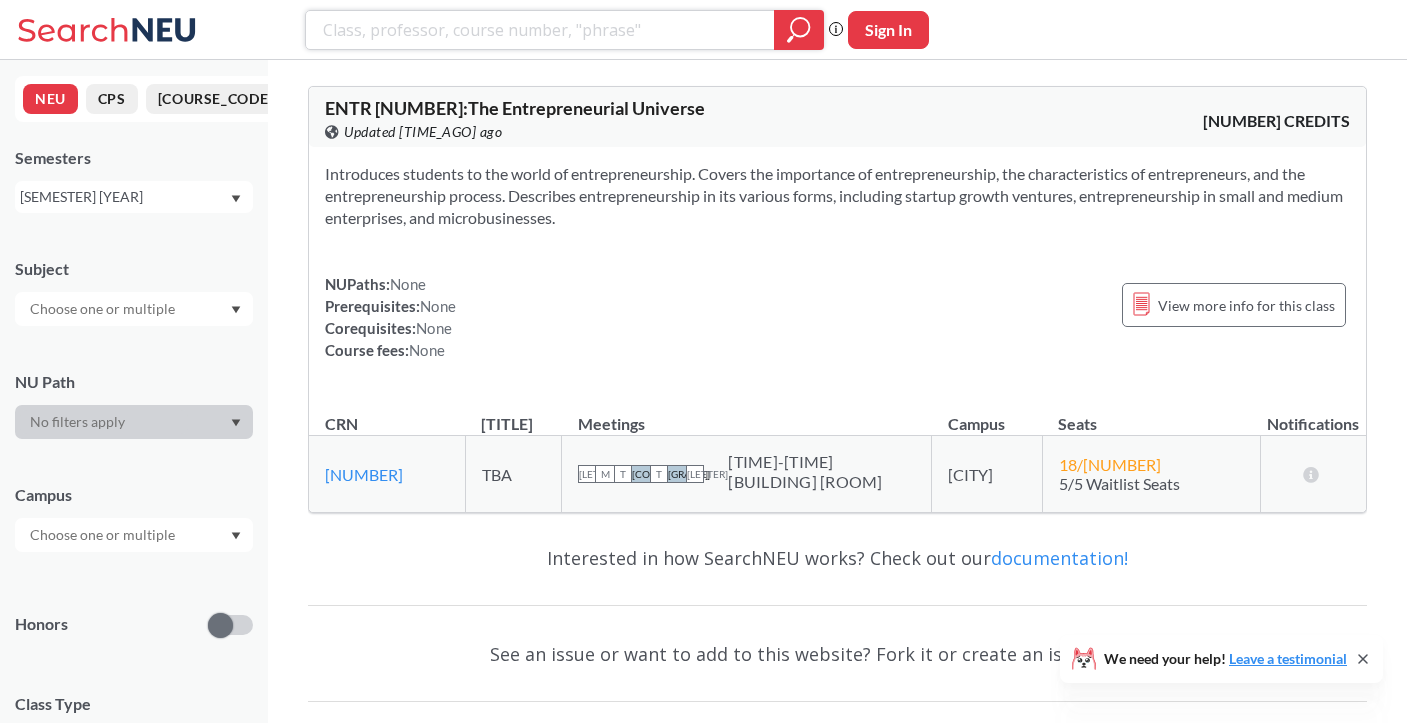 click at bounding box center (540, 30) 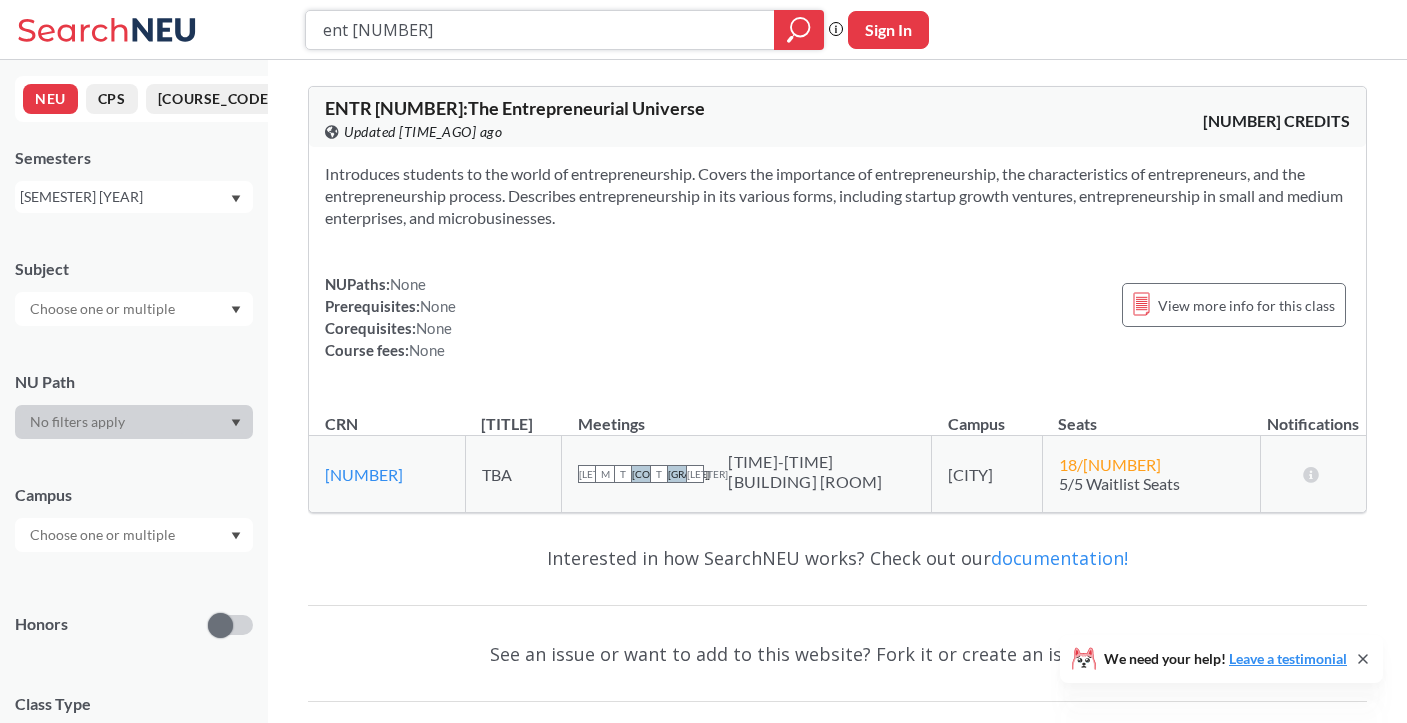 type on "ent [NUMBER]" 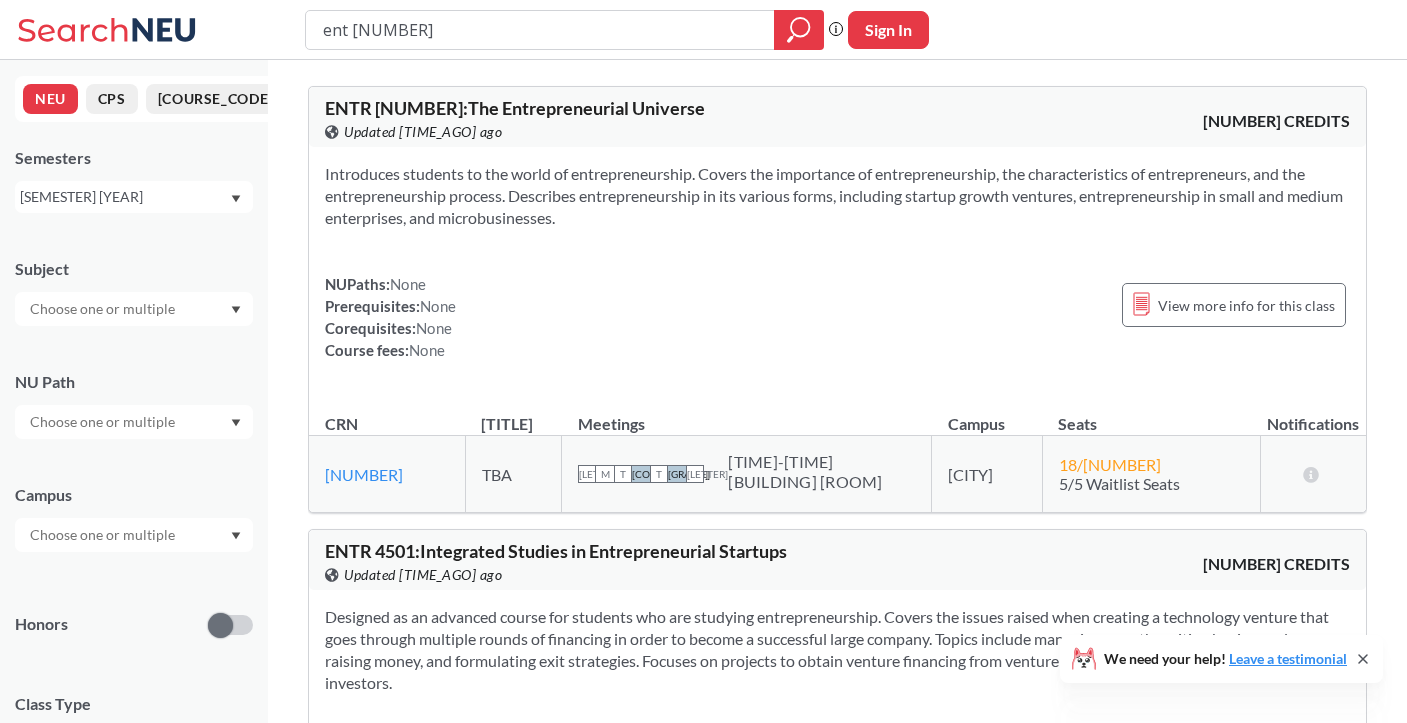 click at bounding box center (104, 535) 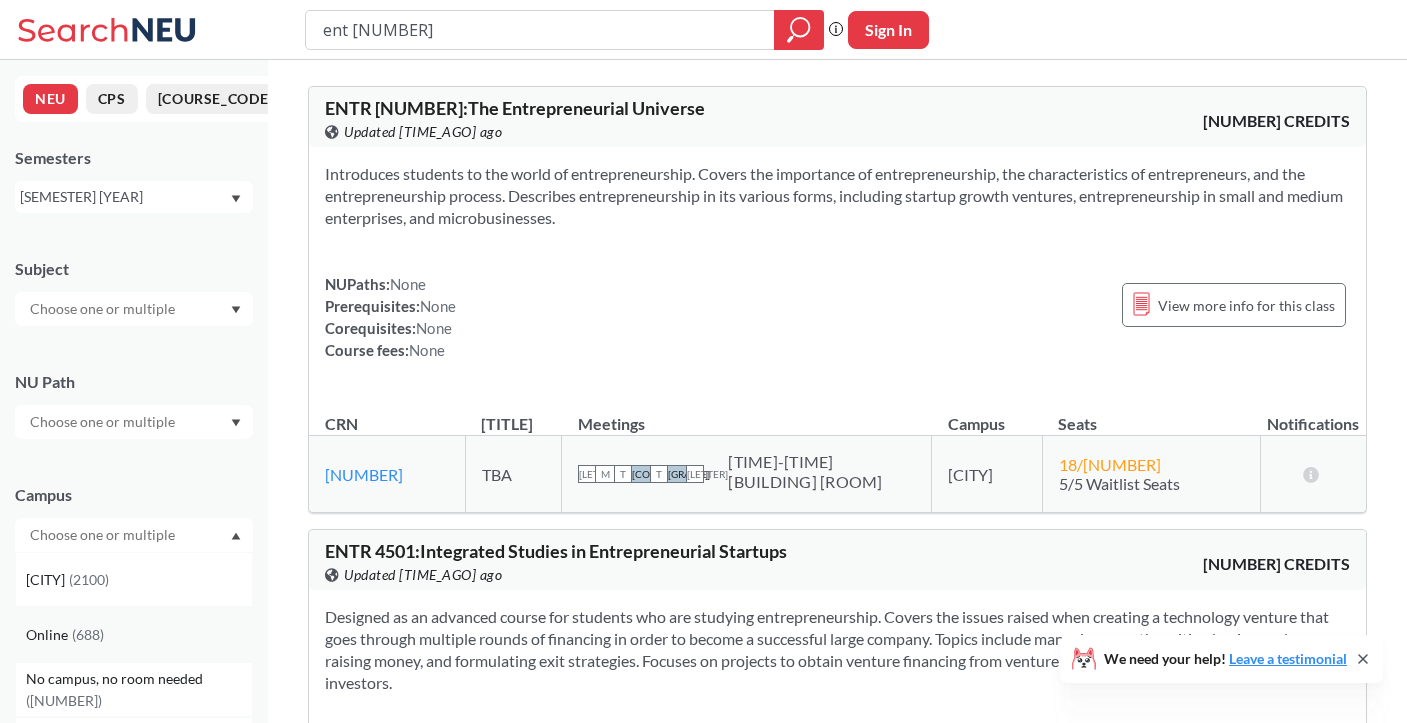 click on "( [NUMBER] )" at bounding box center [88, 634] 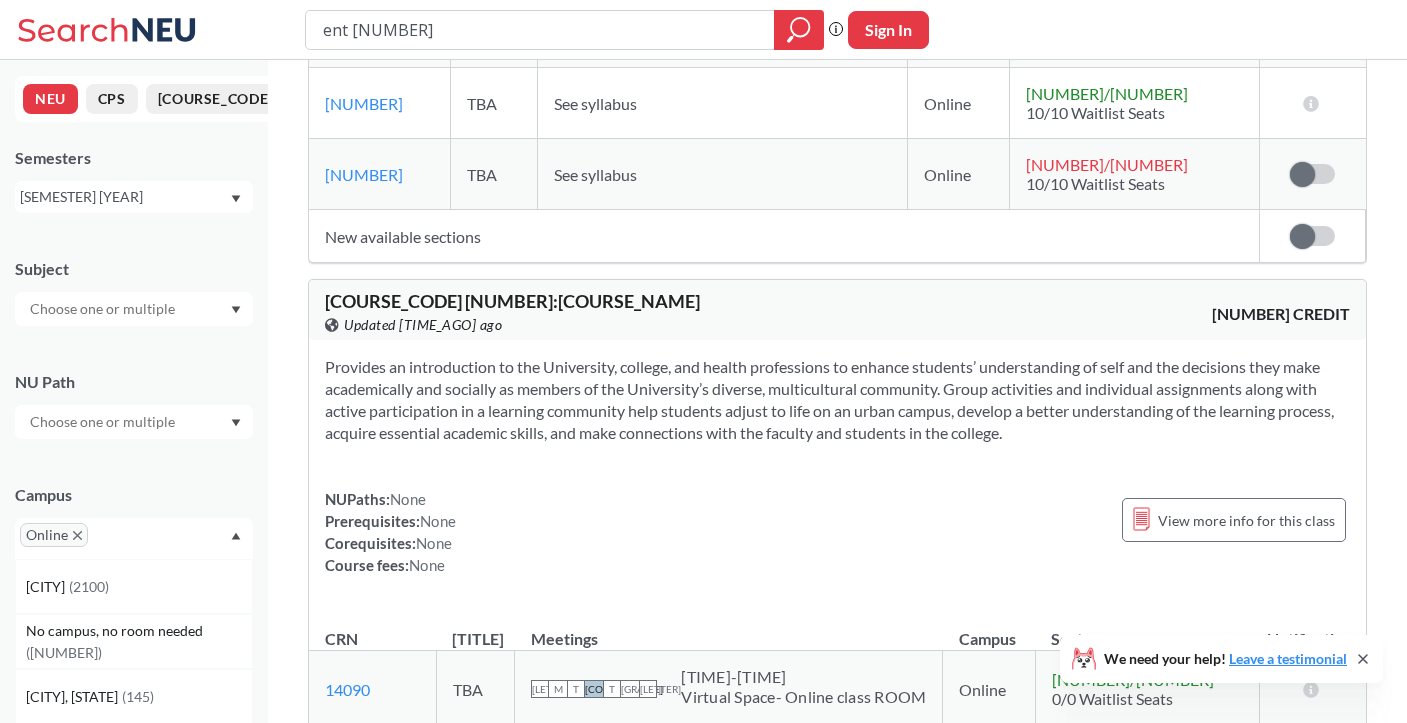 scroll, scrollTop: 1503, scrollLeft: 0, axis: vertical 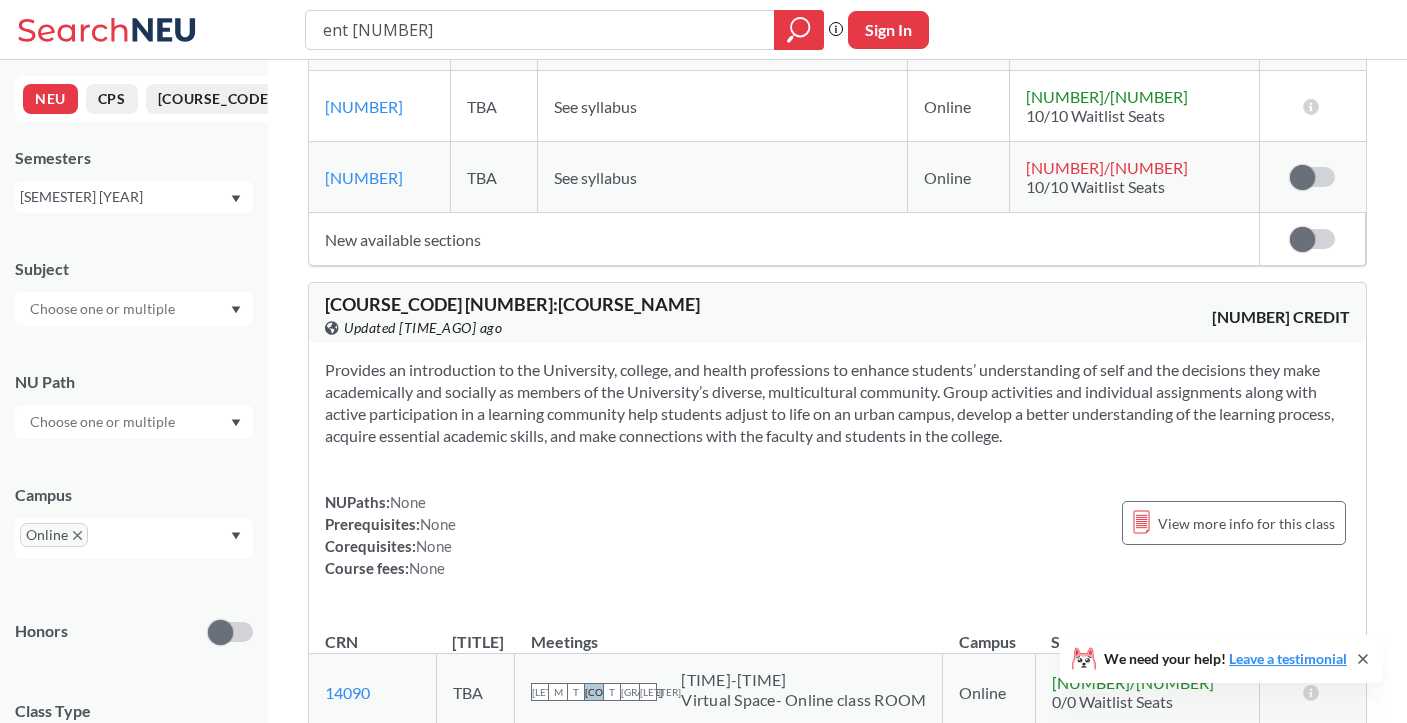 click on "ent [NUMBER]" at bounding box center [540, 30] 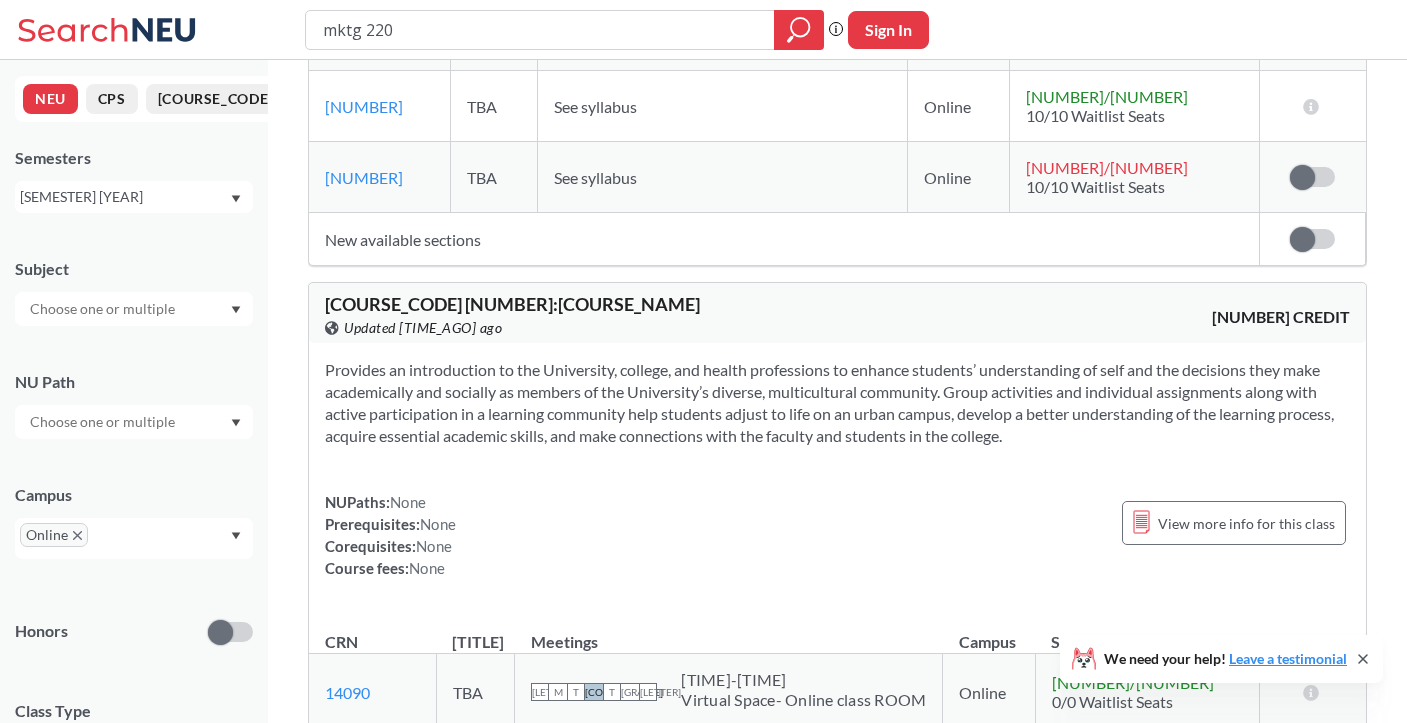 type on "mktg 2209" 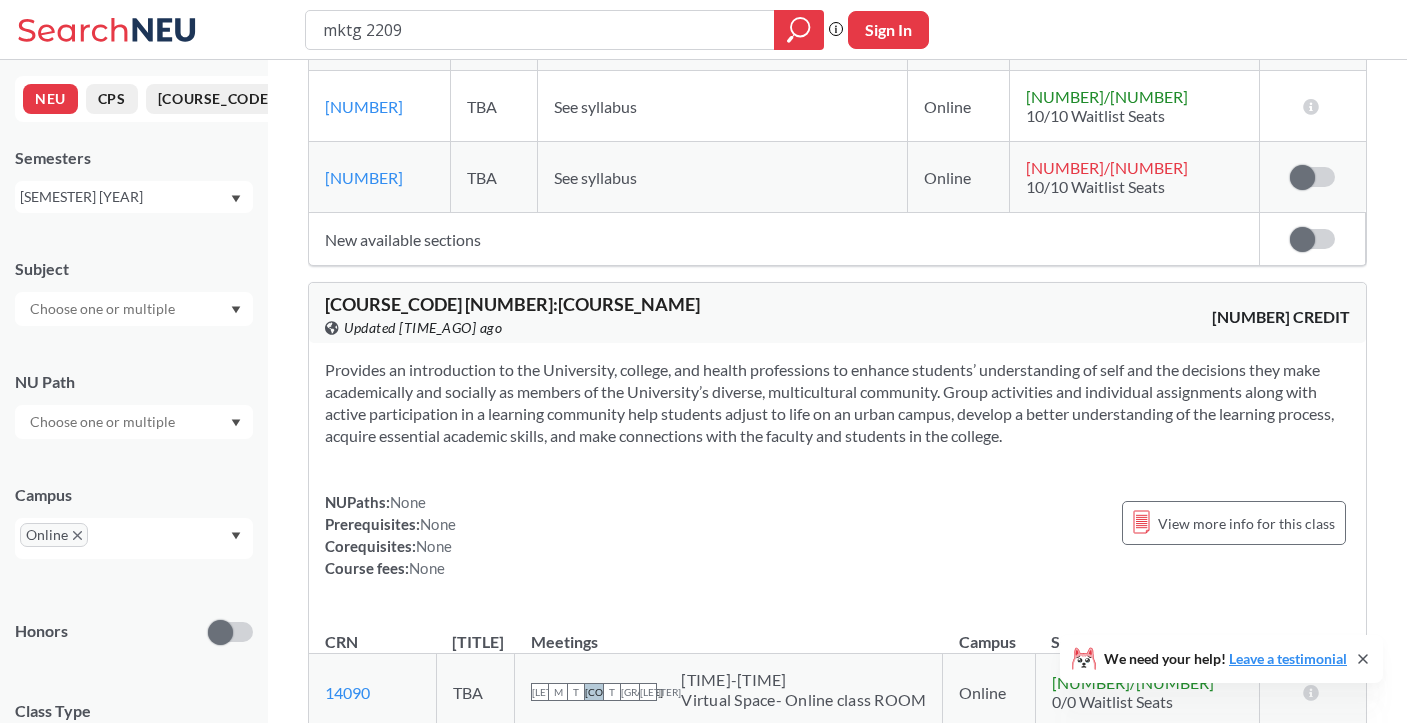scroll, scrollTop: 0, scrollLeft: 0, axis: both 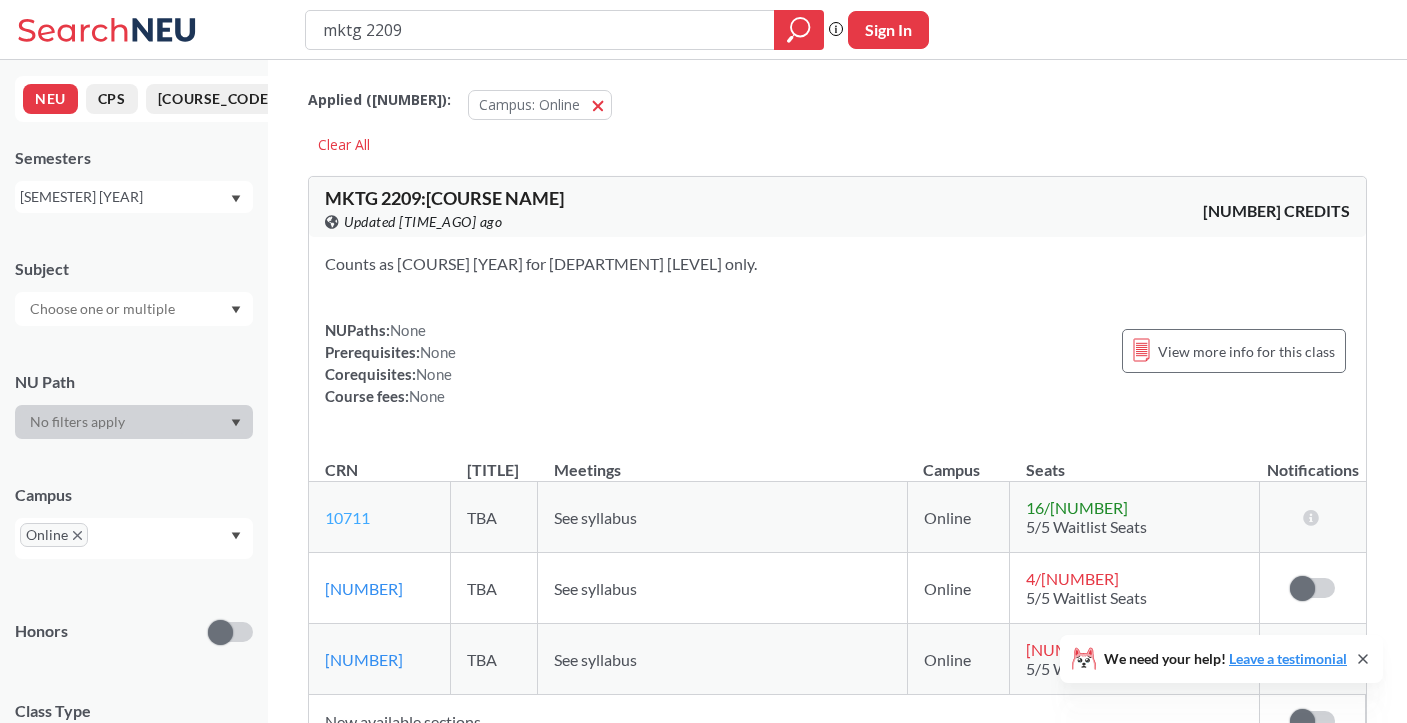 click on "10711" at bounding box center (347, 517) 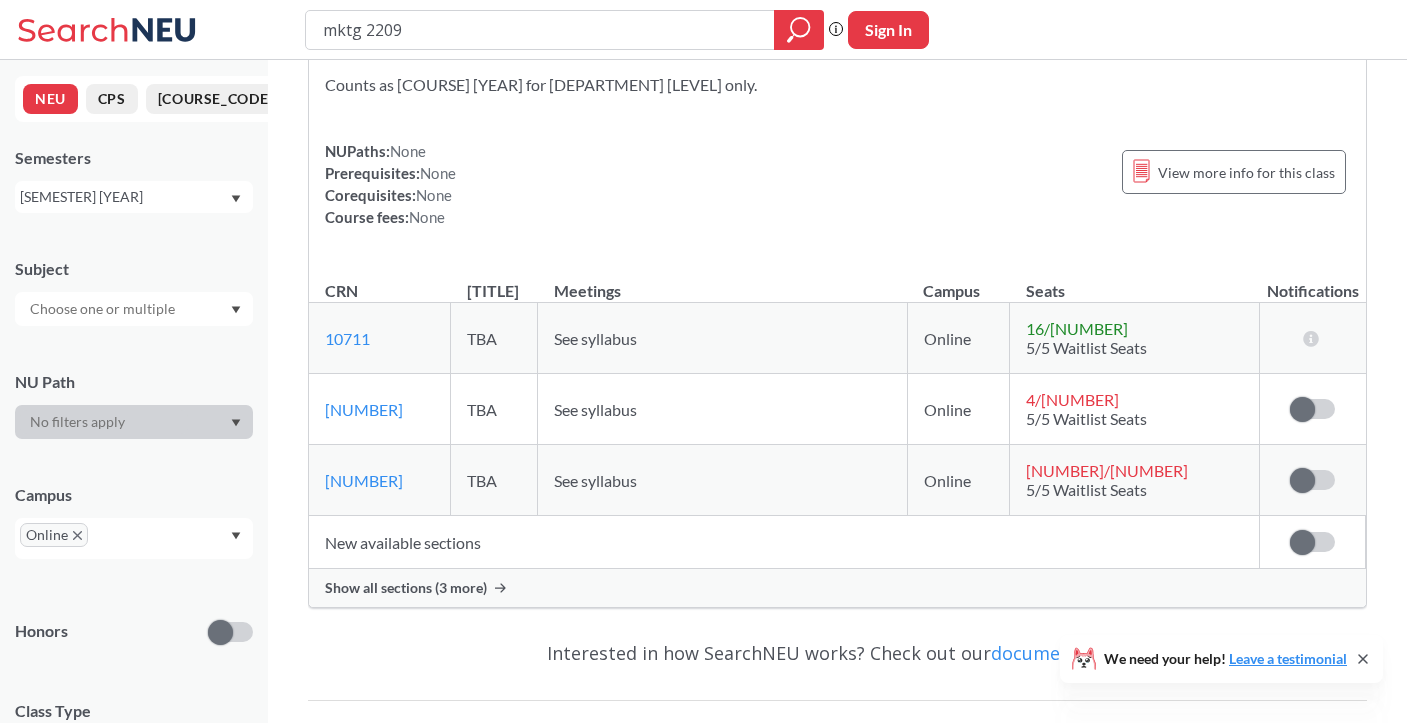 scroll, scrollTop: 182, scrollLeft: 0, axis: vertical 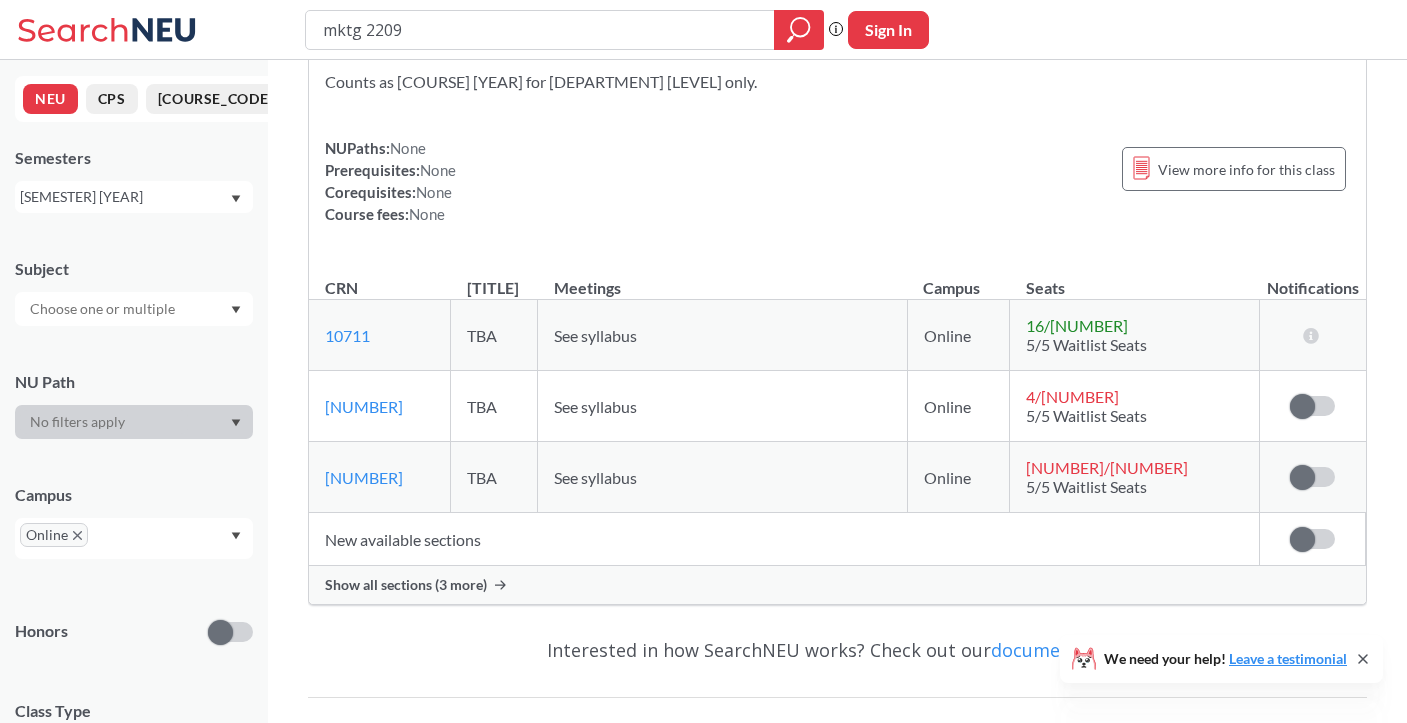 click on "Show all sections (3 more)" at bounding box center [406, 585] 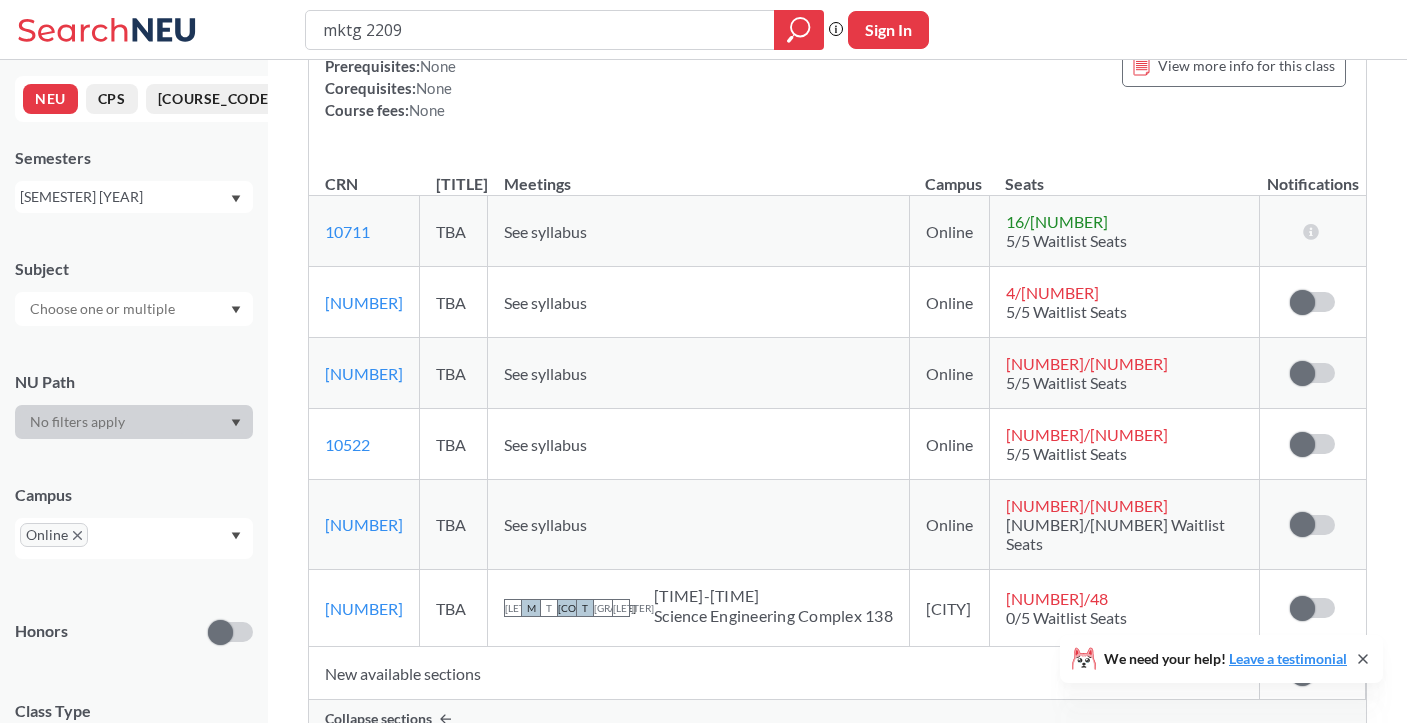scroll, scrollTop: 282, scrollLeft: 0, axis: vertical 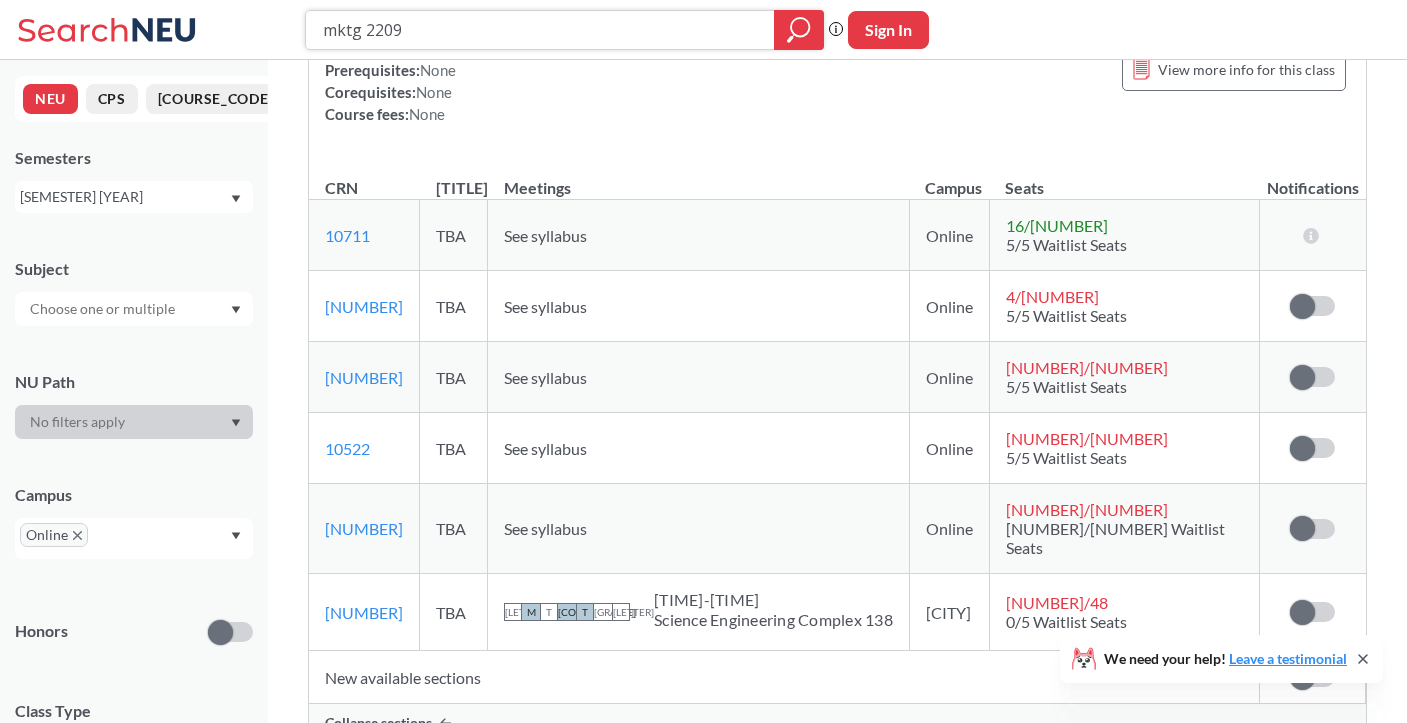 click on "mktg 2209" at bounding box center [540, 30] 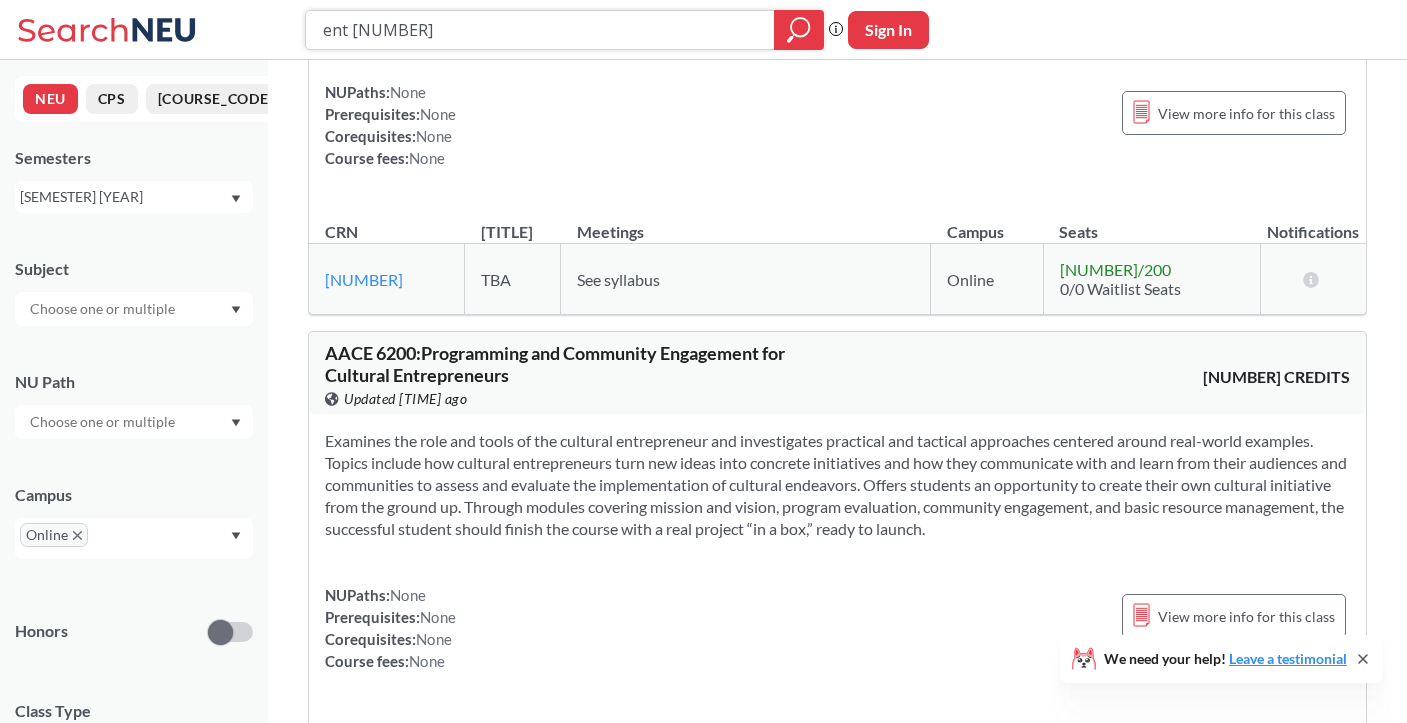 scroll, scrollTop: 0, scrollLeft: 0, axis: both 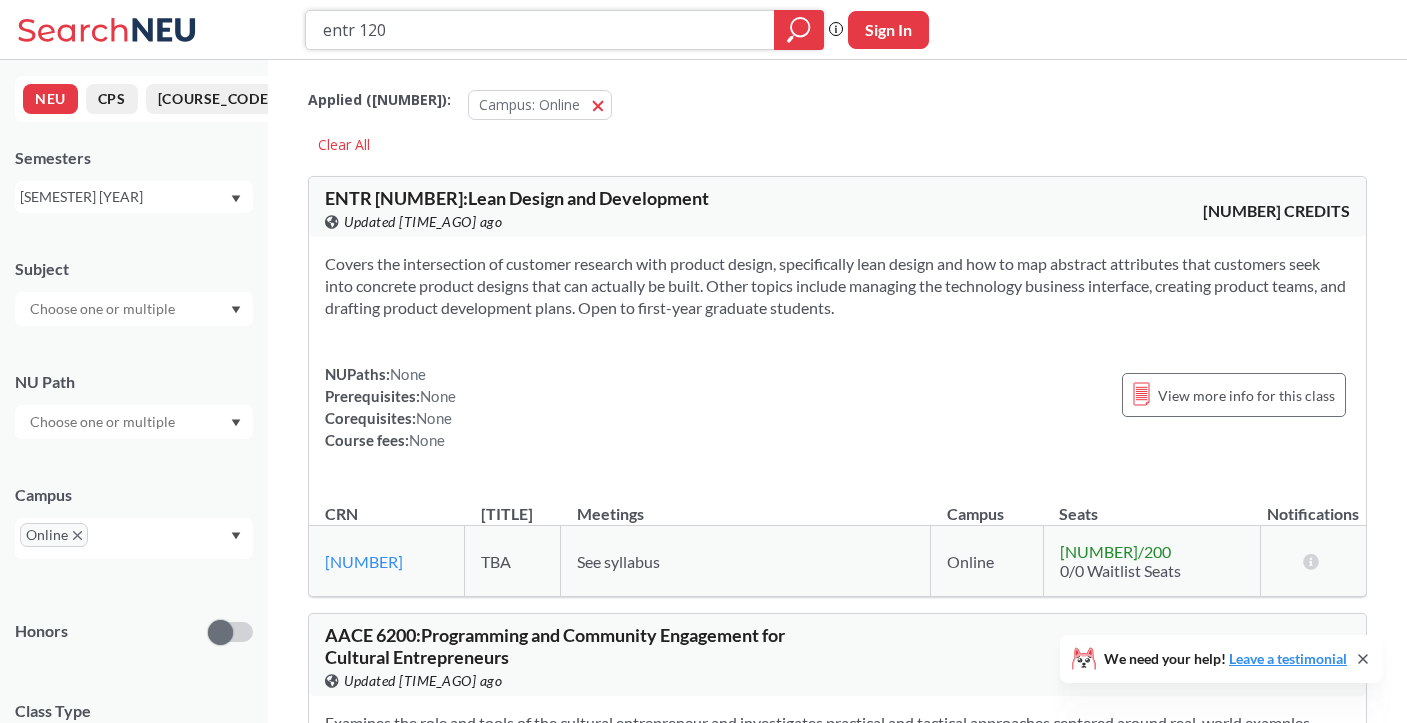 type on "entr [NUMBER]" 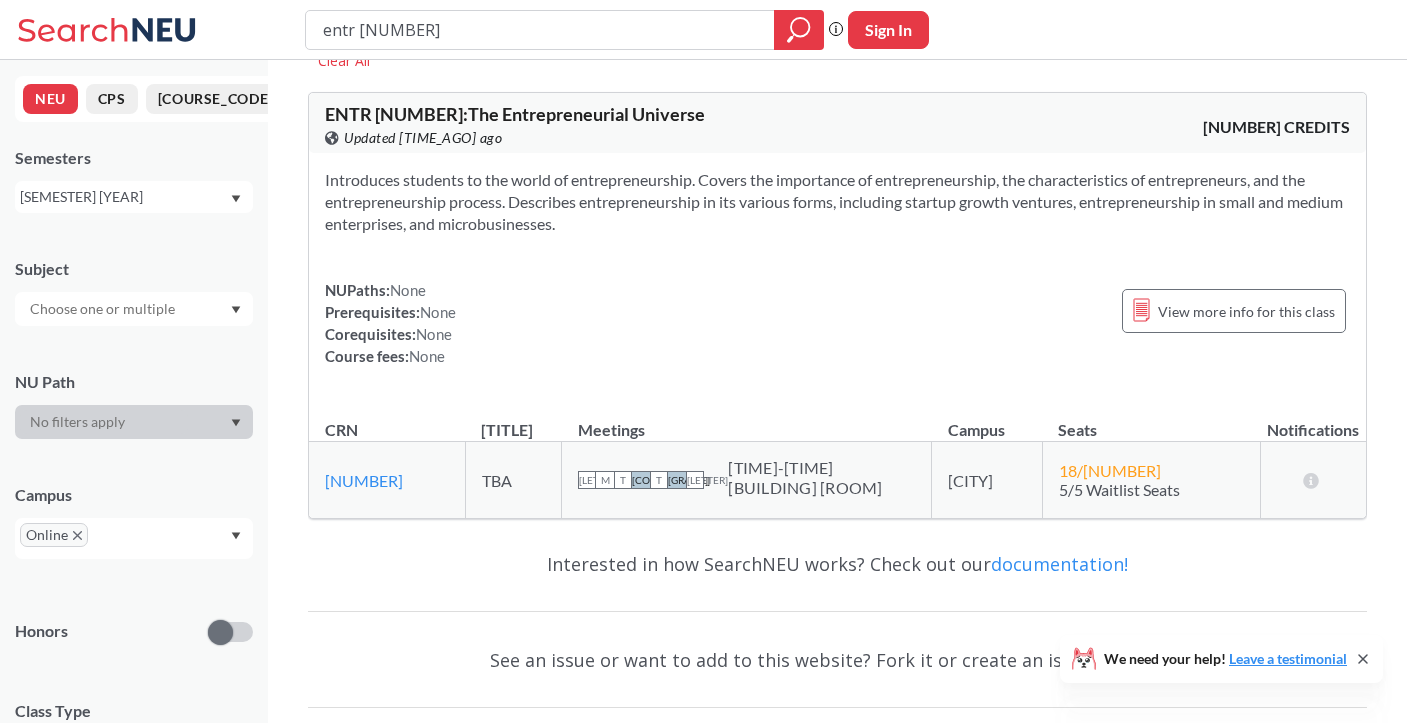 scroll, scrollTop: 100, scrollLeft: 0, axis: vertical 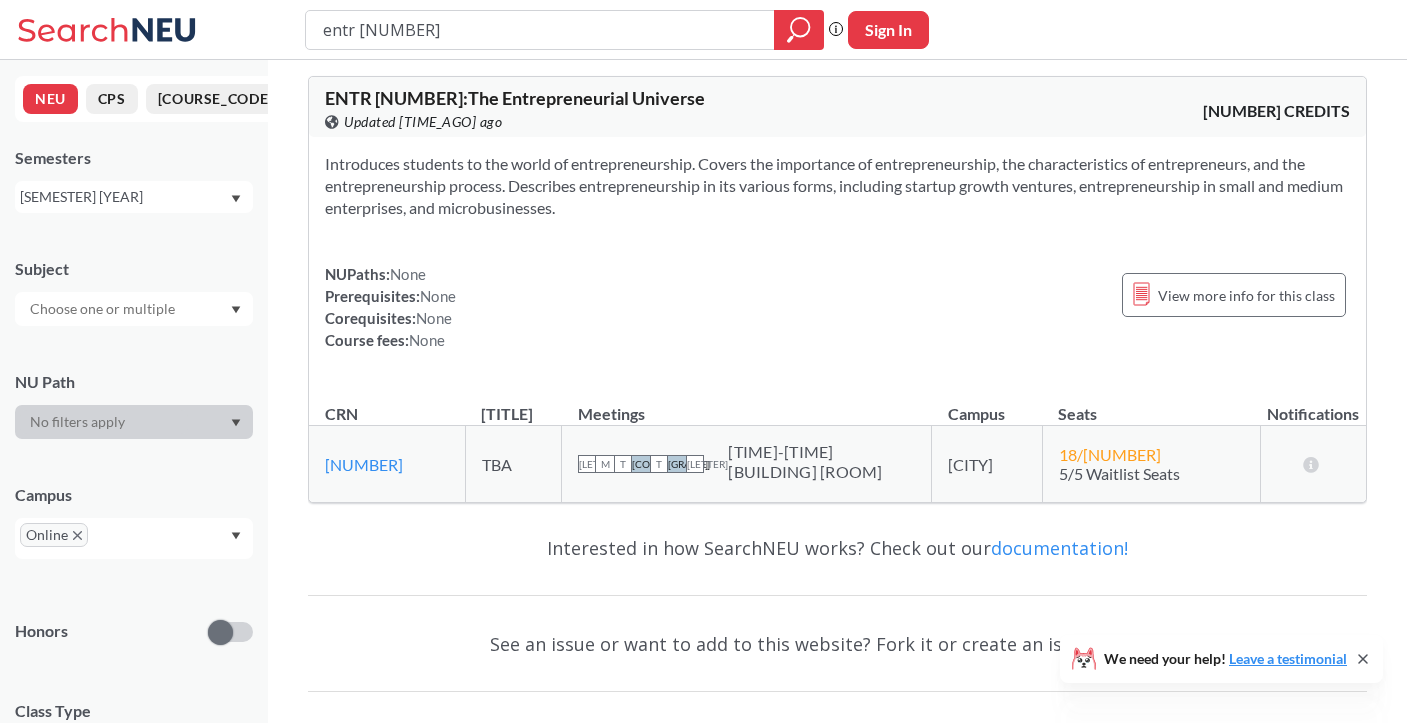 click on "entr [NUMBER]" at bounding box center (540, 30) 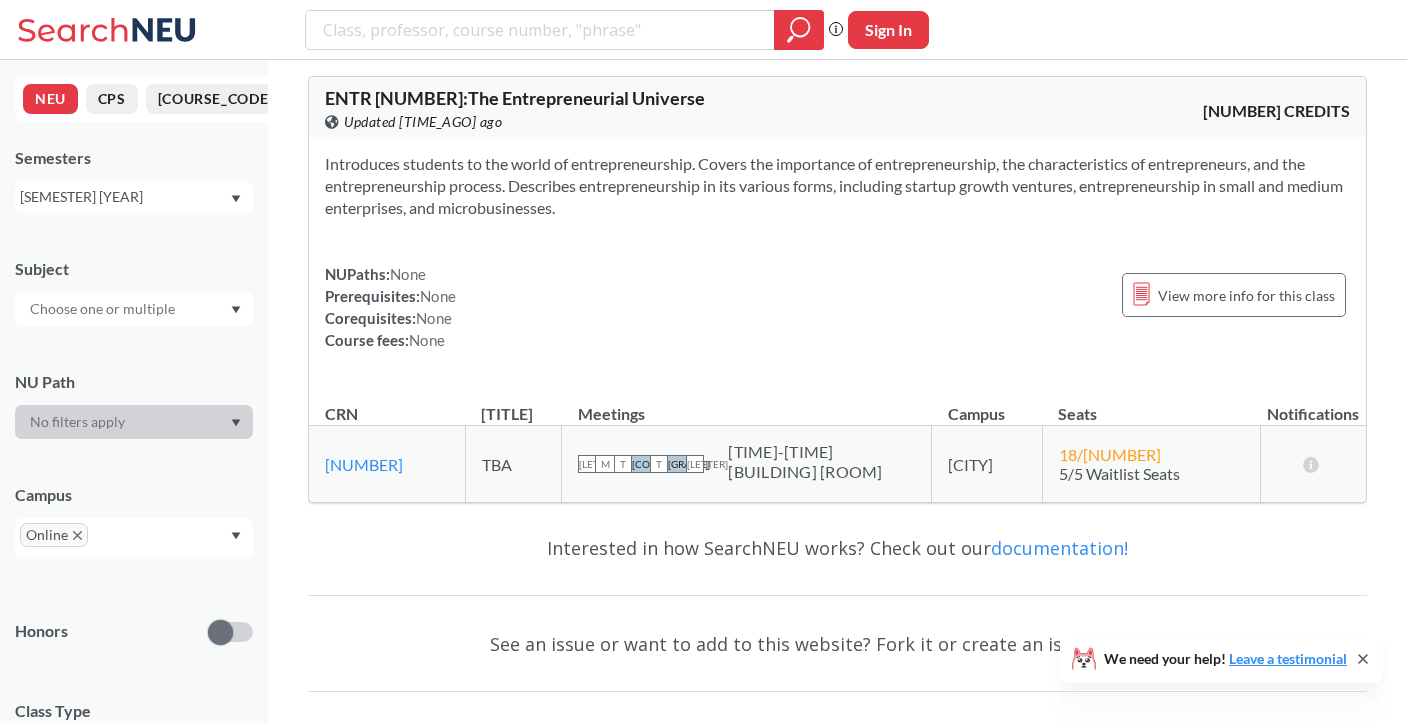 type 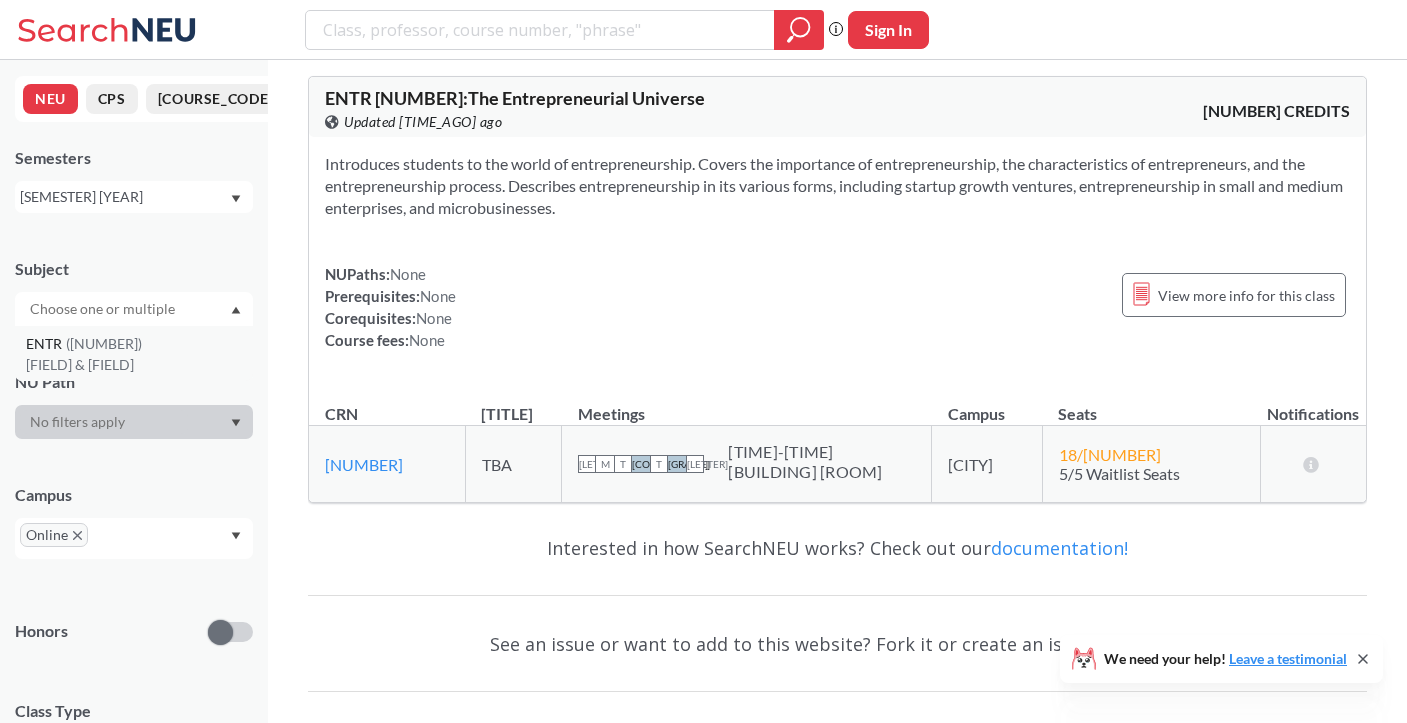 click on "[FIELD] & [FIELD]" at bounding box center [139, 365] 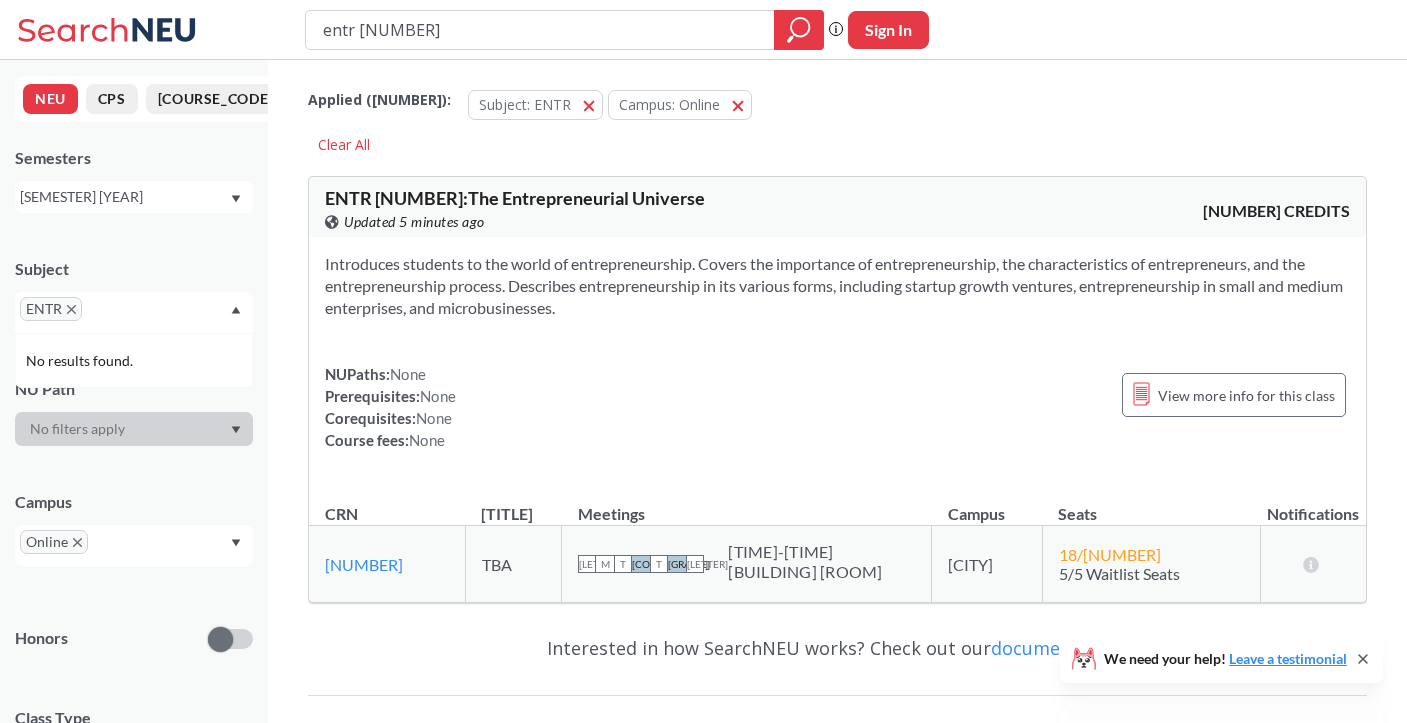 click 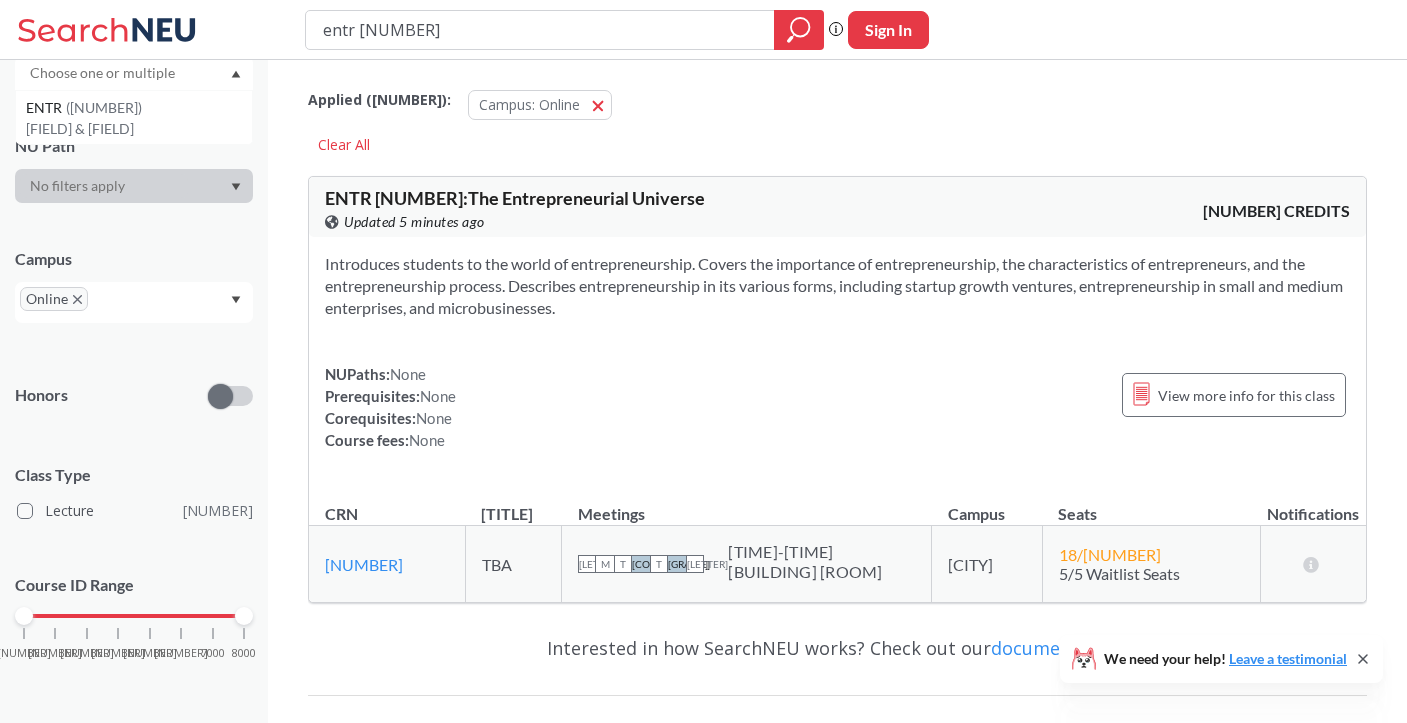 scroll, scrollTop: 0, scrollLeft: 0, axis: both 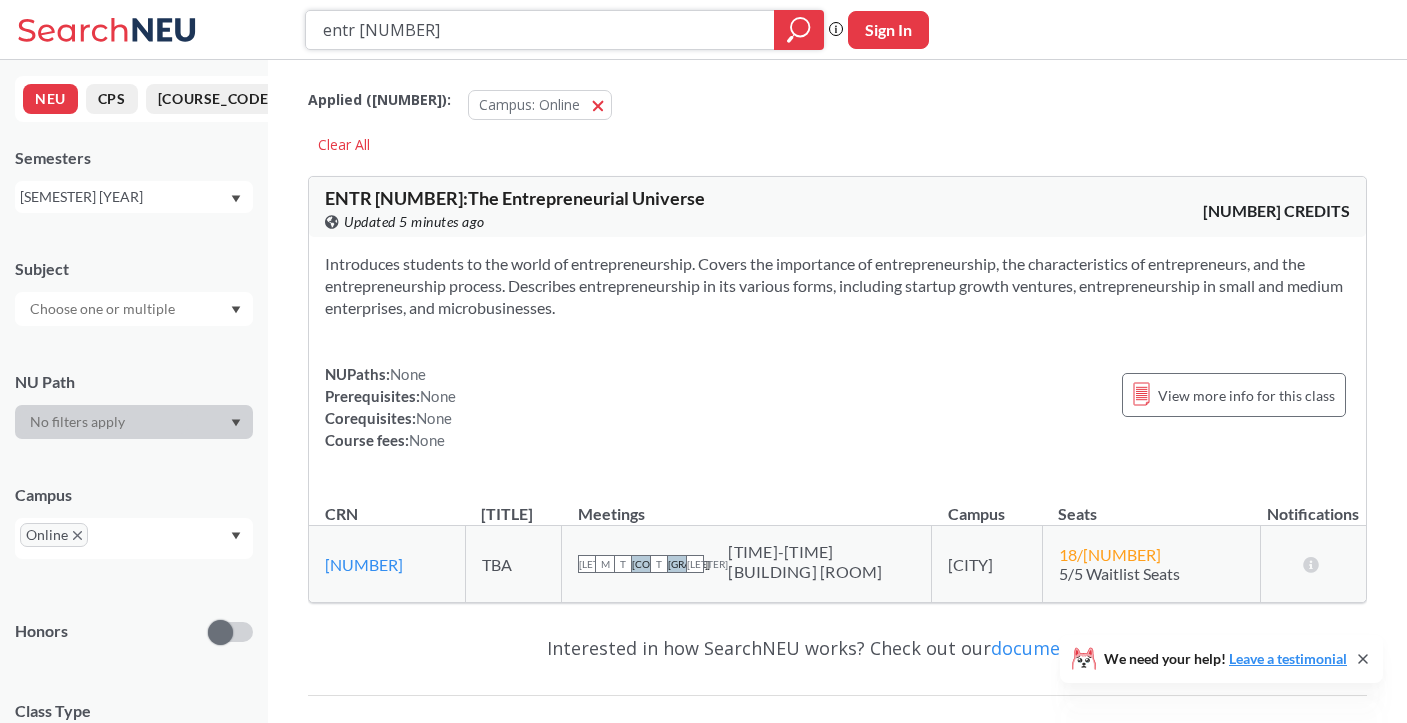 click on "entr [NUMBER]" at bounding box center (540, 30) 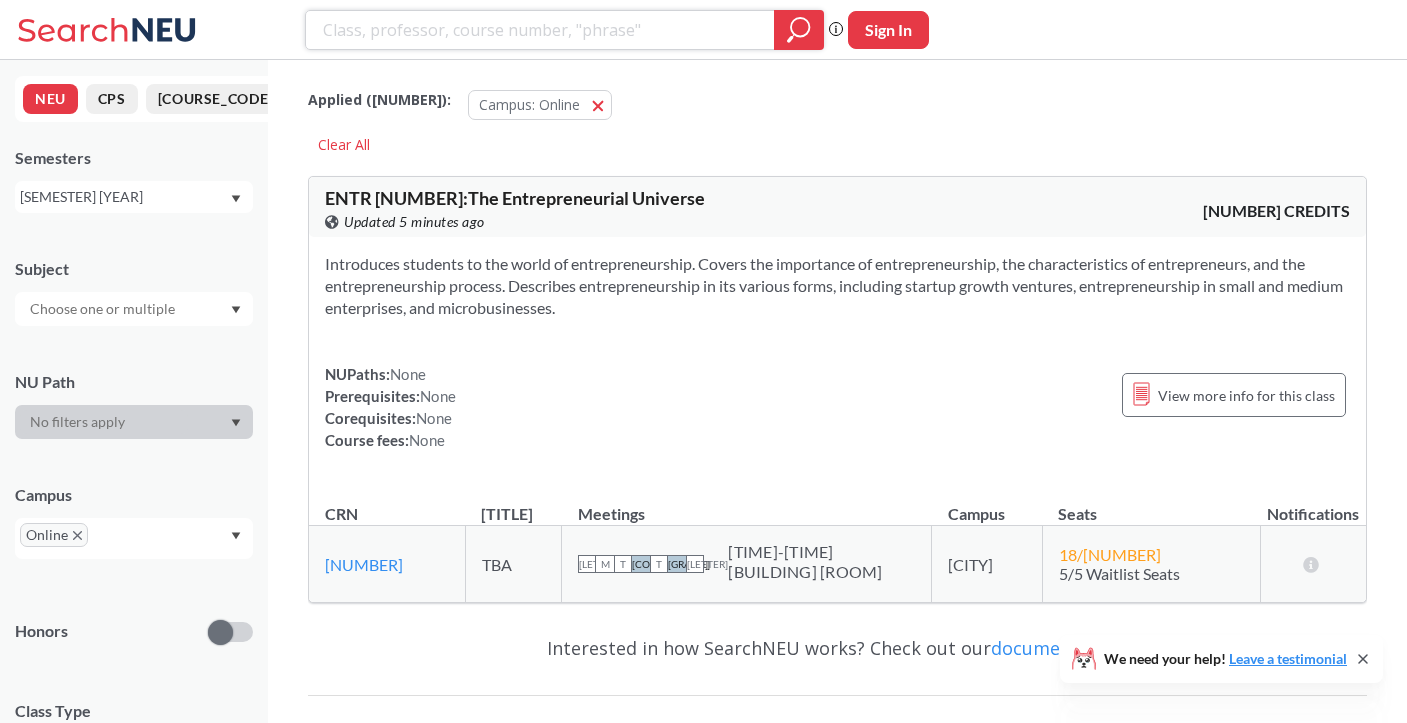 type 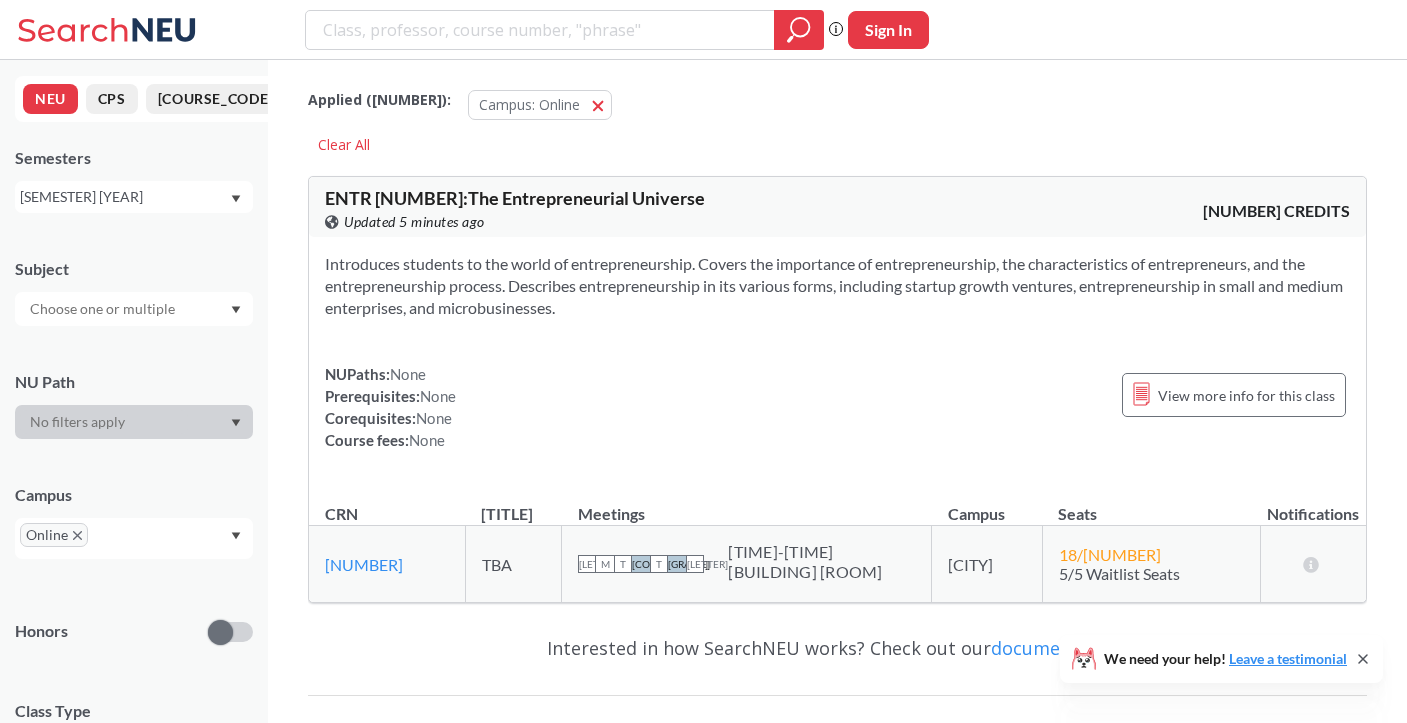 click on "Sign In" at bounding box center (888, 30) 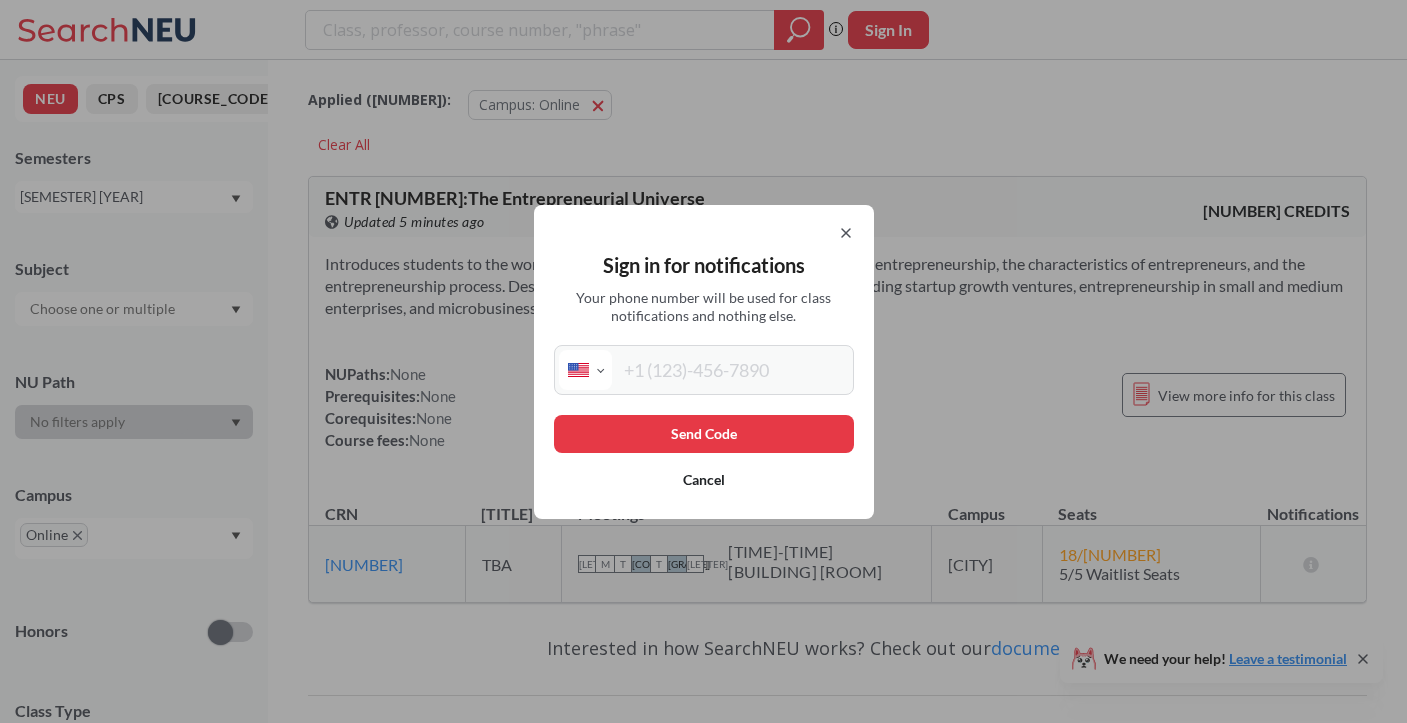 click 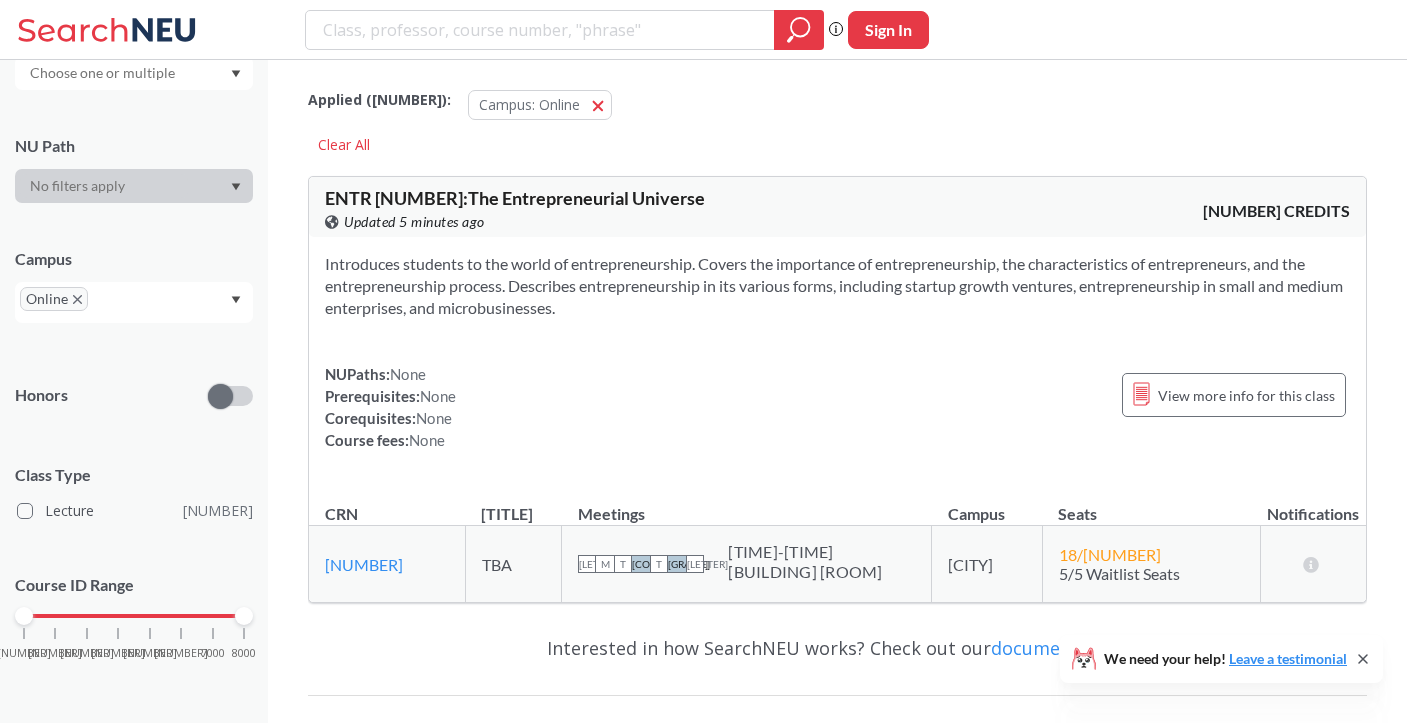 scroll, scrollTop: 0, scrollLeft: 0, axis: both 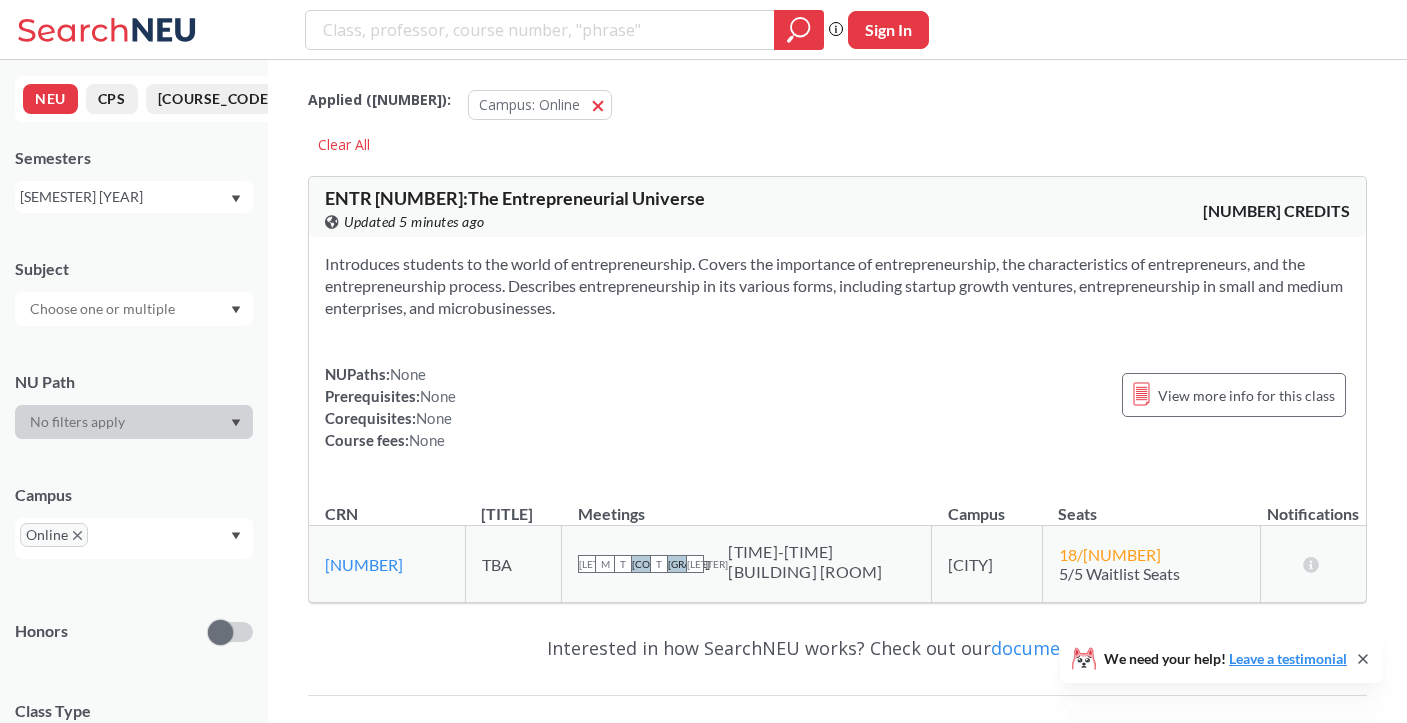 click 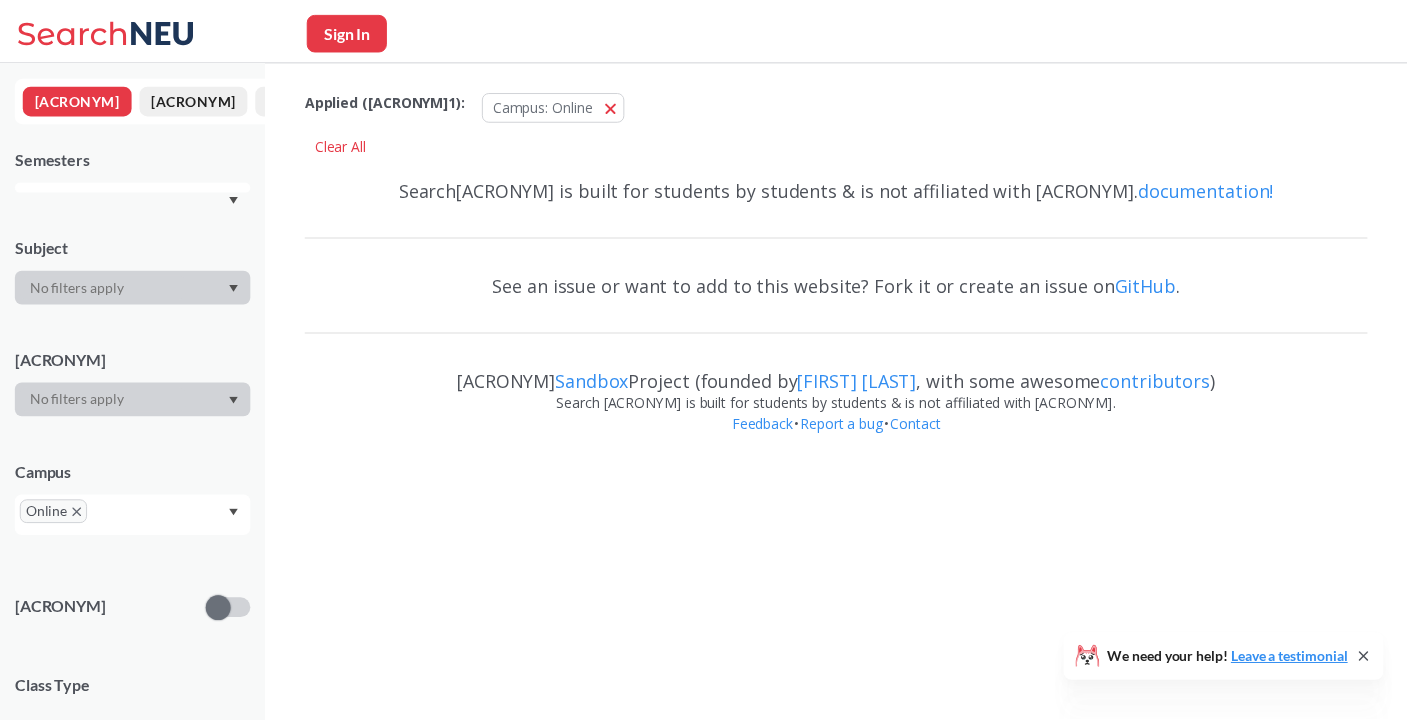 scroll, scrollTop: 0, scrollLeft: 0, axis: both 